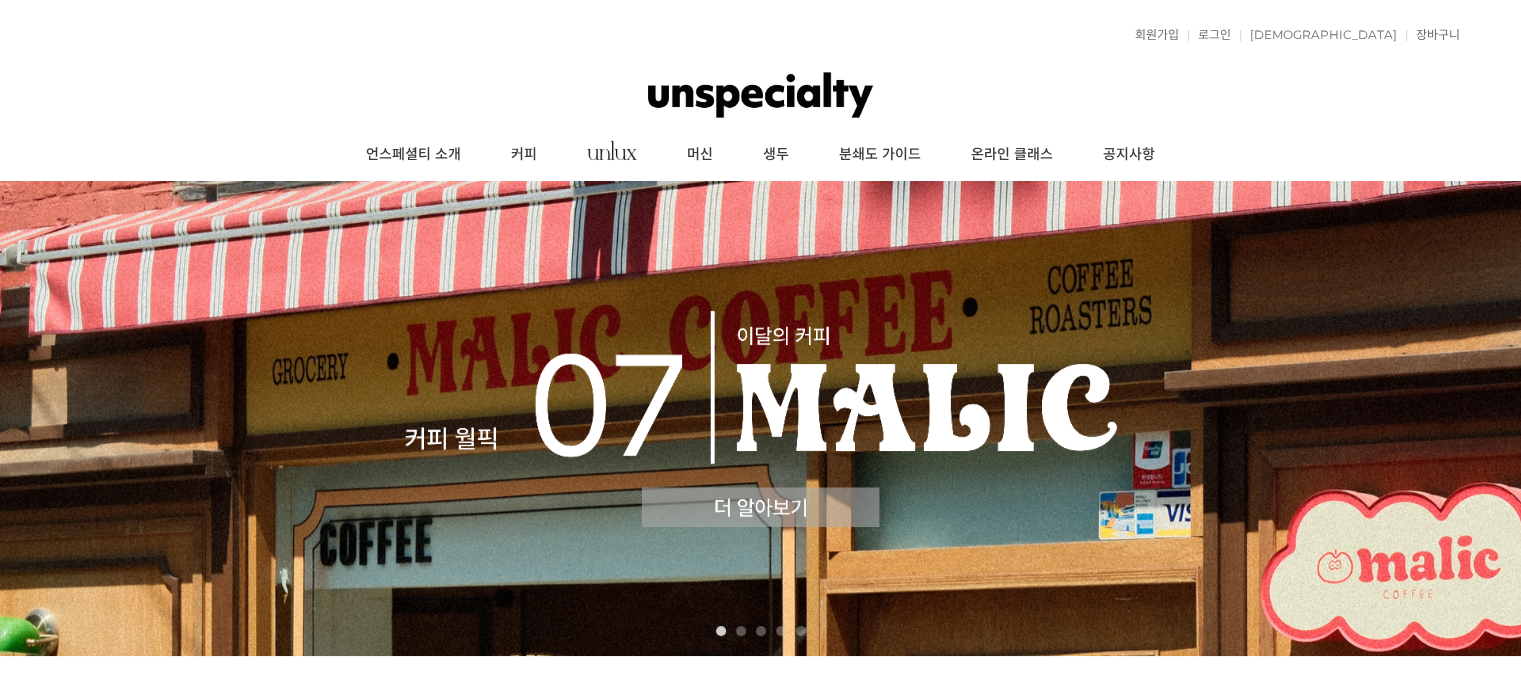 scroll, scrollTop: 0, scrollLeft: 0, axis: both 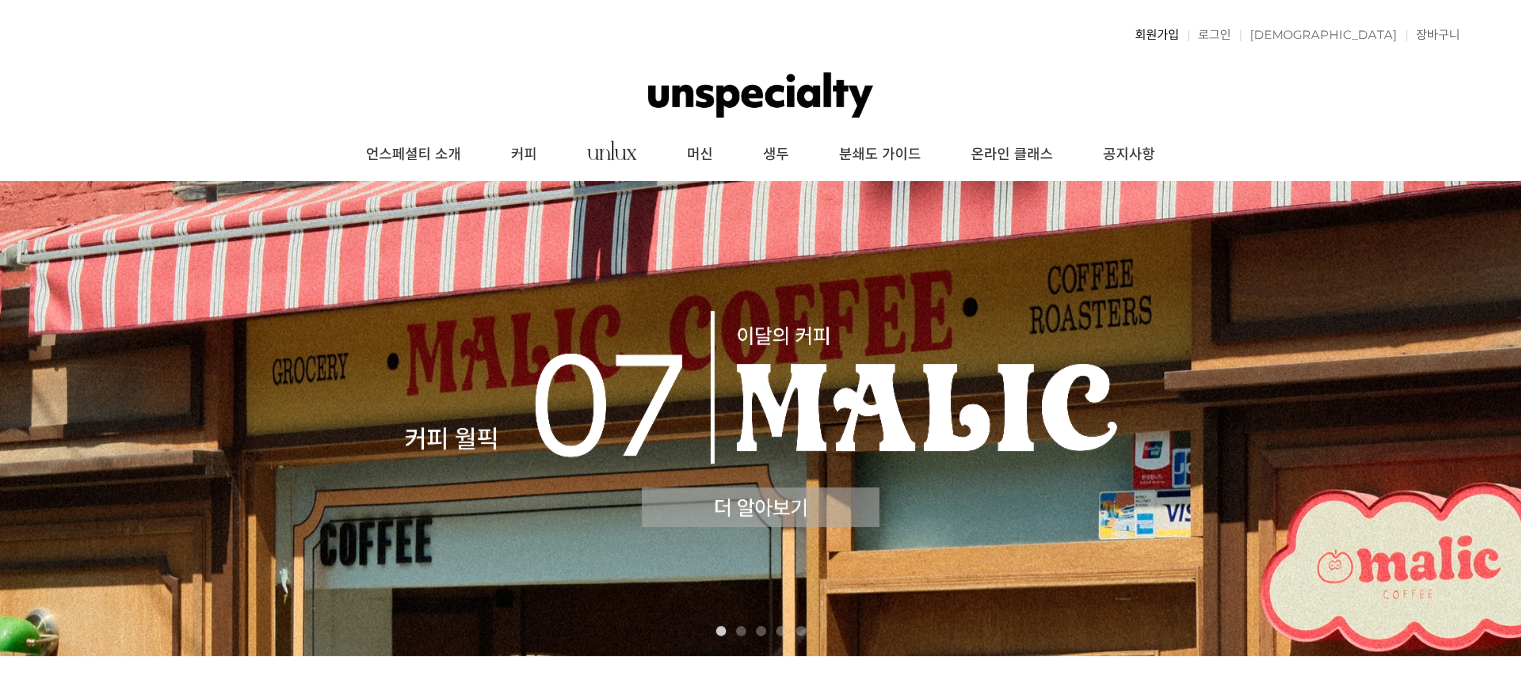 click on "회원가입" at bounding box center (1152, 35) 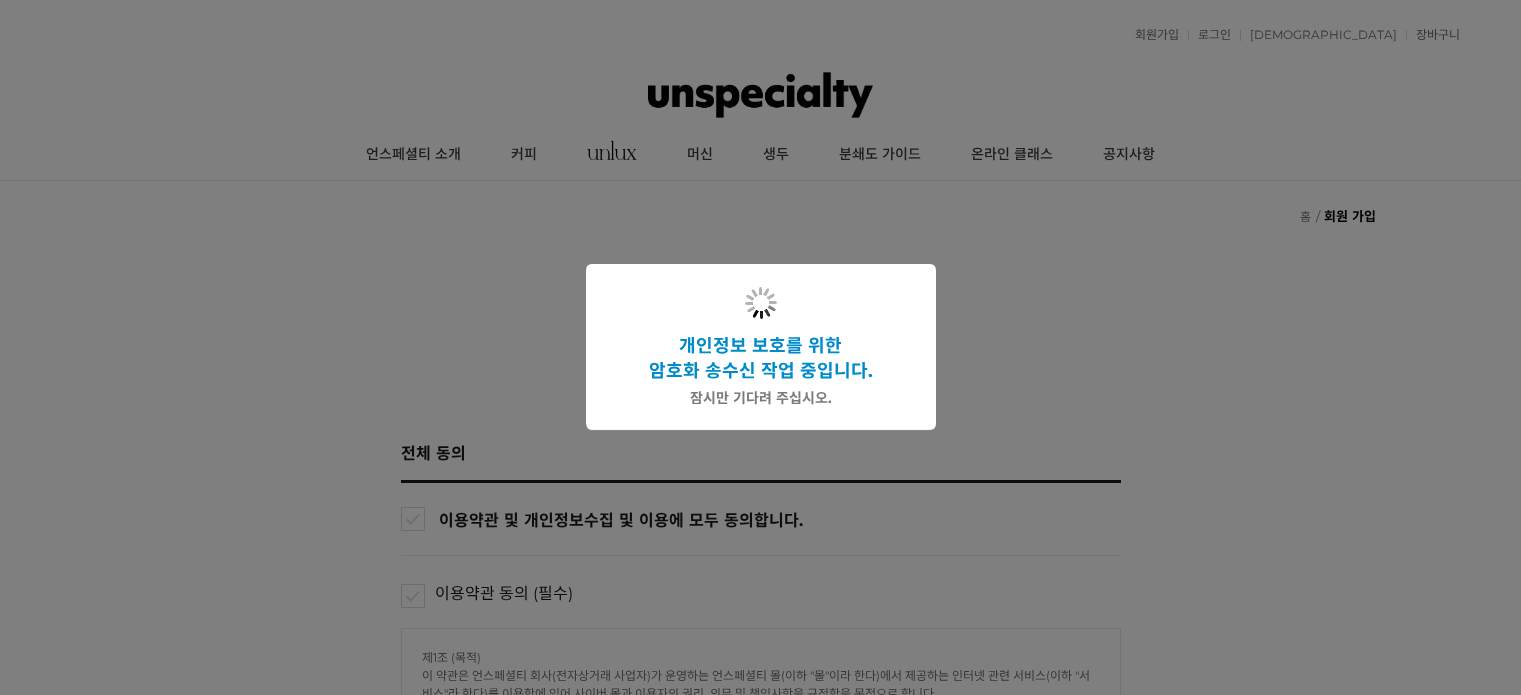 scroll, scrollTop: 0, scrollLeft: 0, axis: both 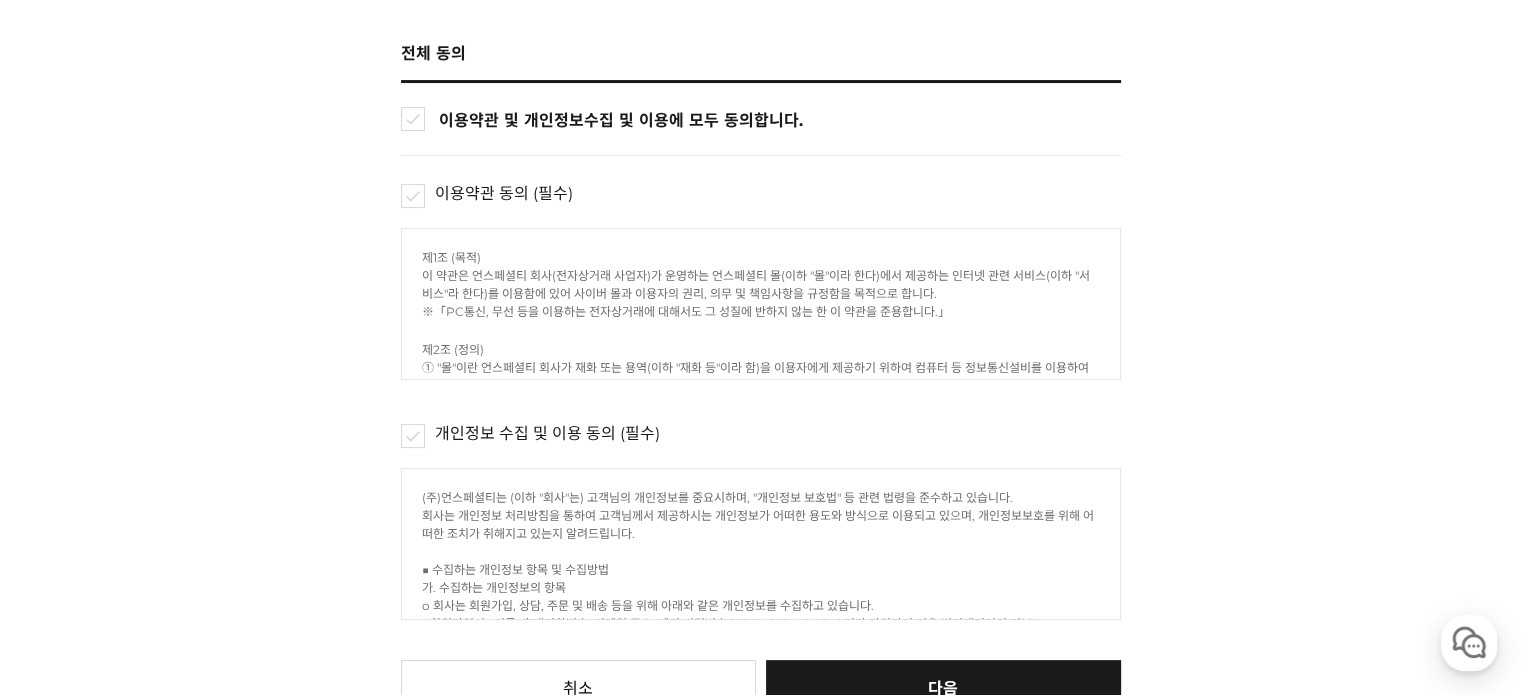 click on "이용약관 및 개인정보수집 및 이용, 쇼핑정보 수신(선택)에 모두 동의합니다." at bounding box center [413, 119] 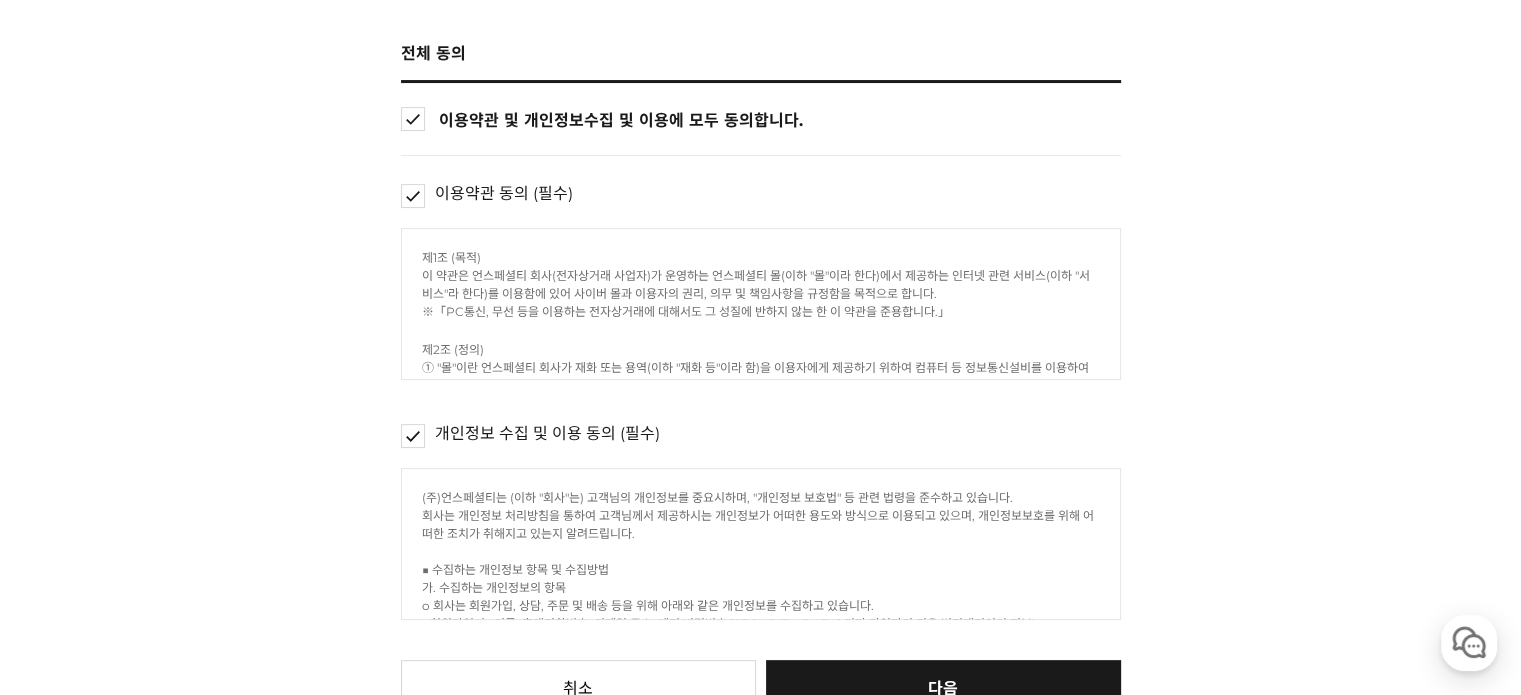 checkbox on "true" 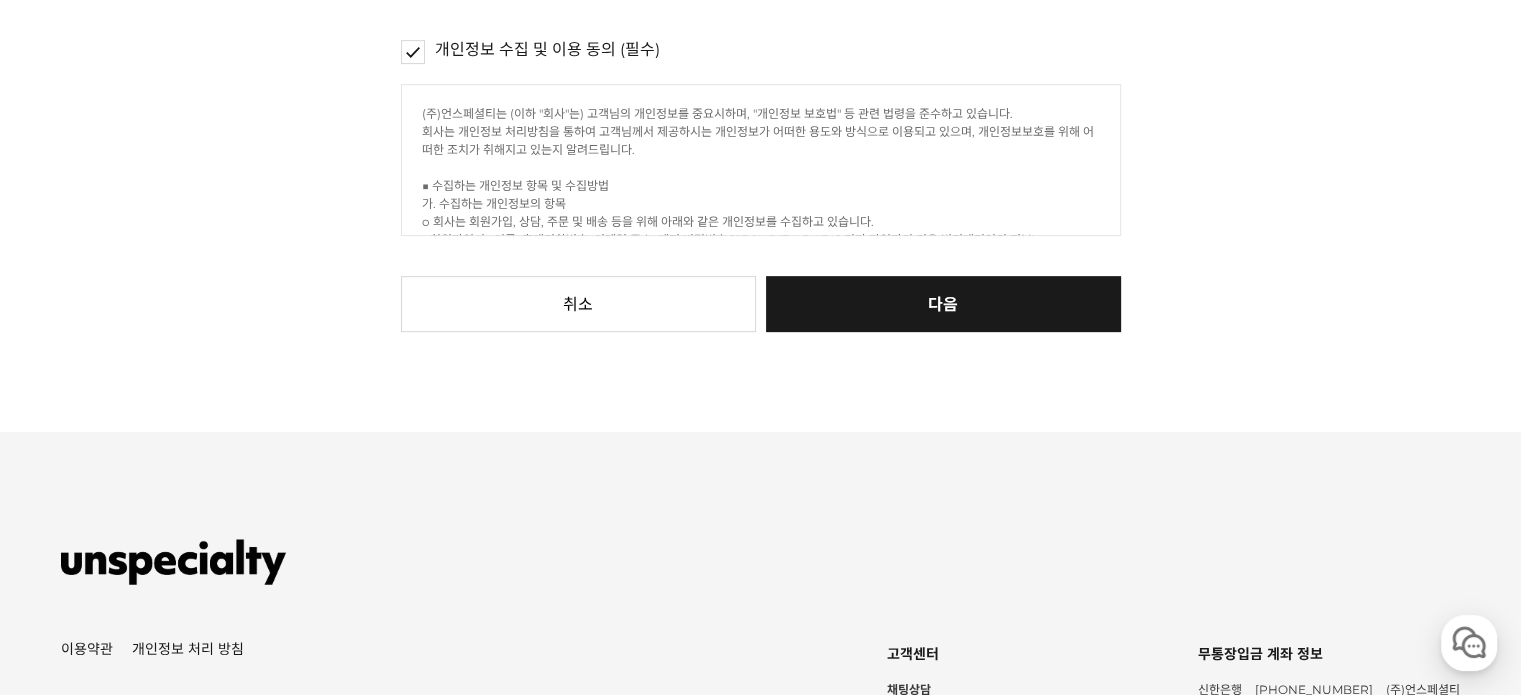 scroll, scrollTop: 800, scrollLeft: 0, axis: vertical 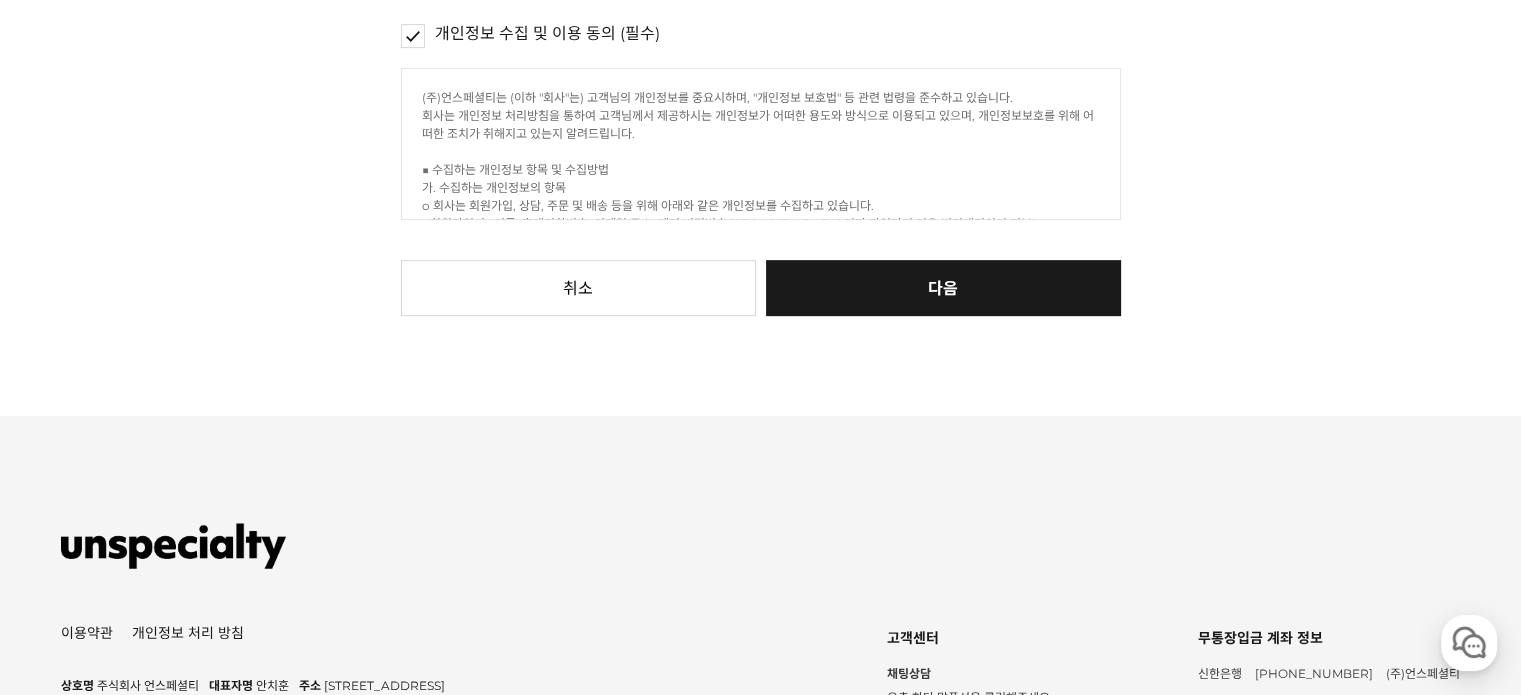 click on "다음" at bounding box center [943, 288] 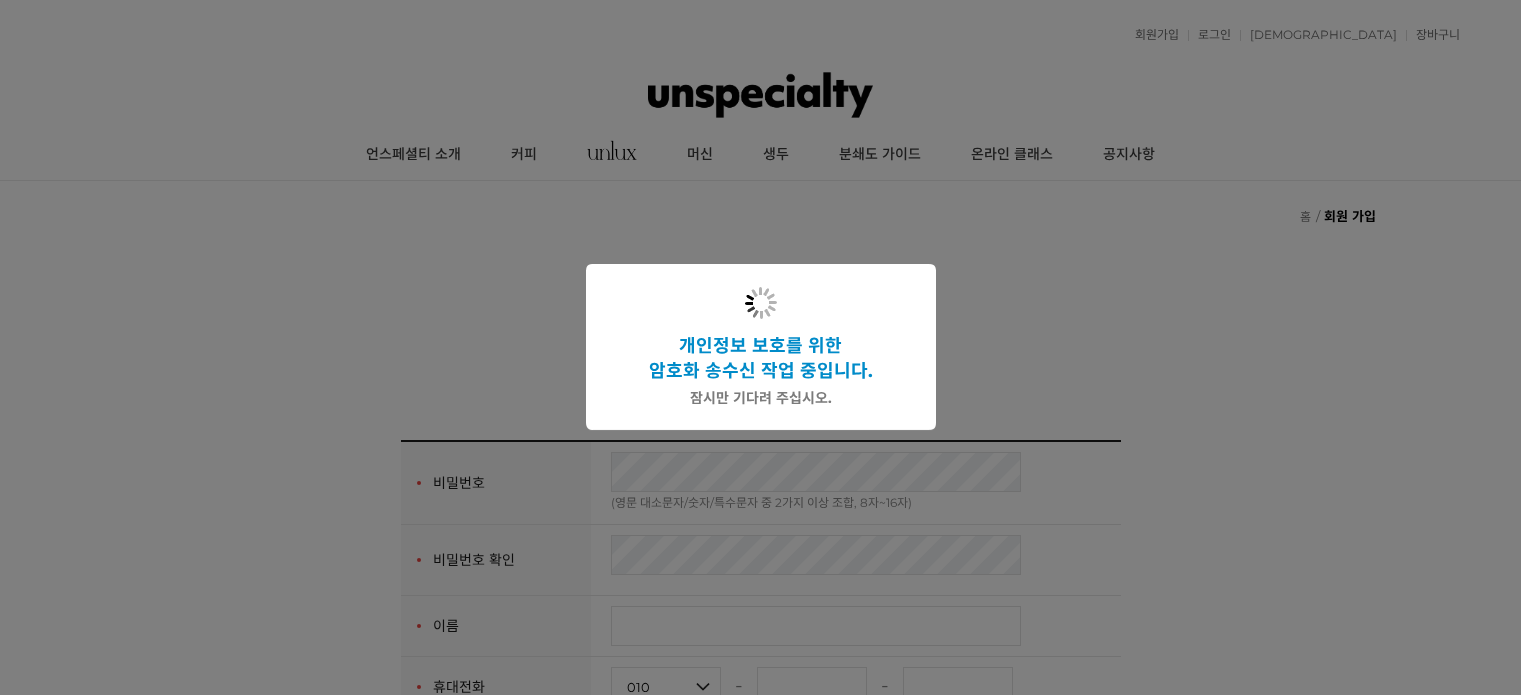 scroll, scrollTop: 0, scrollLeft: 0, axis: both 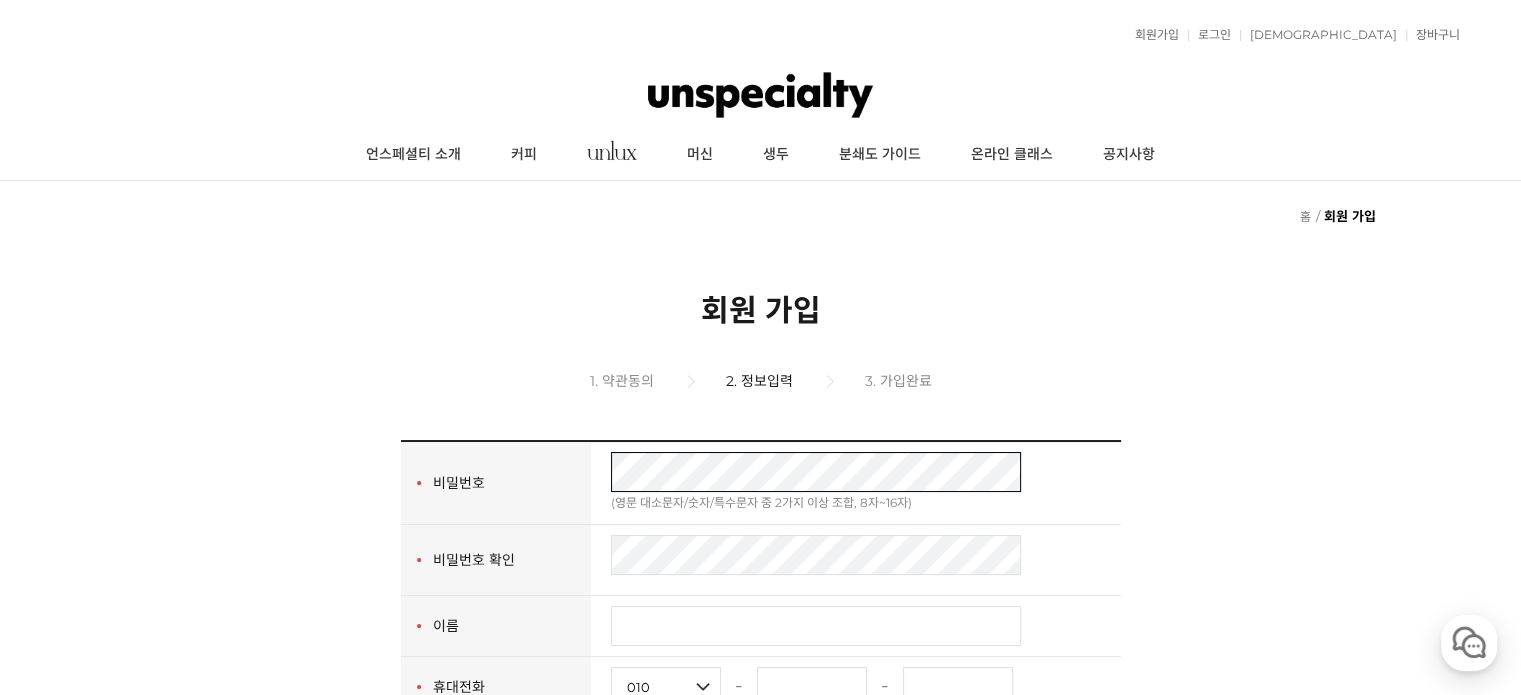 click on "※ 비밀번호 입력 조건
- 대소문자/숫자/특수문자 중 2가지 이상 조합, 8자~16자 - 입력 가능 특수문자       ~ ` ! @ # $ % ^ ( ) * _ - = { } [ ] | ; : < > , . ? / - 공백 입력 불가능 - 연속된 문자, 숫자 사용 불가능 - 동일한 문자, 숫자를 반복해서 사용 불가능 - 아이디 포함 불가능
닫기" at bounding box center (856, 472) 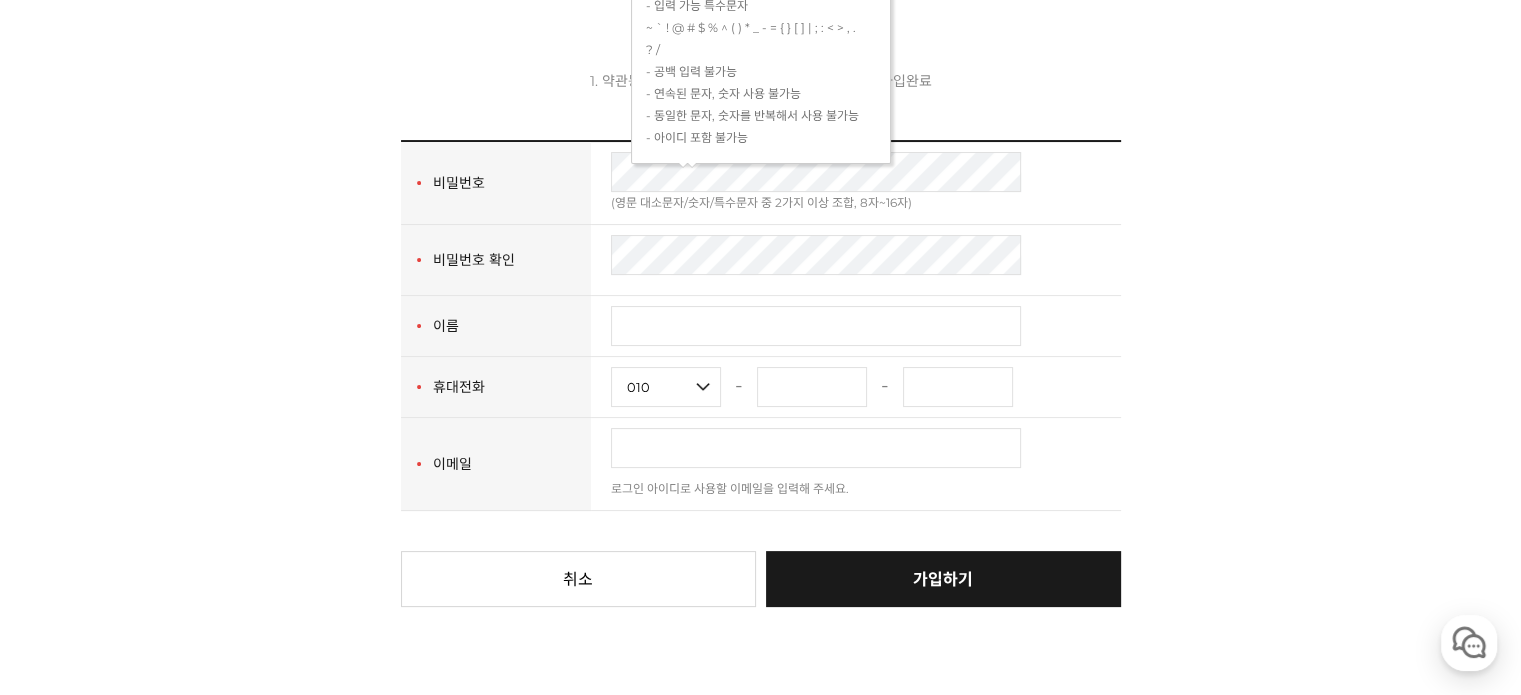click on "회원인증
회원가입
회원구분
개인회원
사업자회원
사업자구분
회원인증
법인명
법인번호
-   중복확인
이름(Name)
중복확인
회사는 회원의 본인확인 및 서비스제공을 위하여 고유식별정보를 수집하여 보관하며 개인정보처리방침에 따라 보유 및 이용합니다. 고유식별정보 제공을 거부하는 경우 서비스 이용이 제한됩니다.
고유식별정보 처리에 동의 합니다." at bounding box center (760, 373) 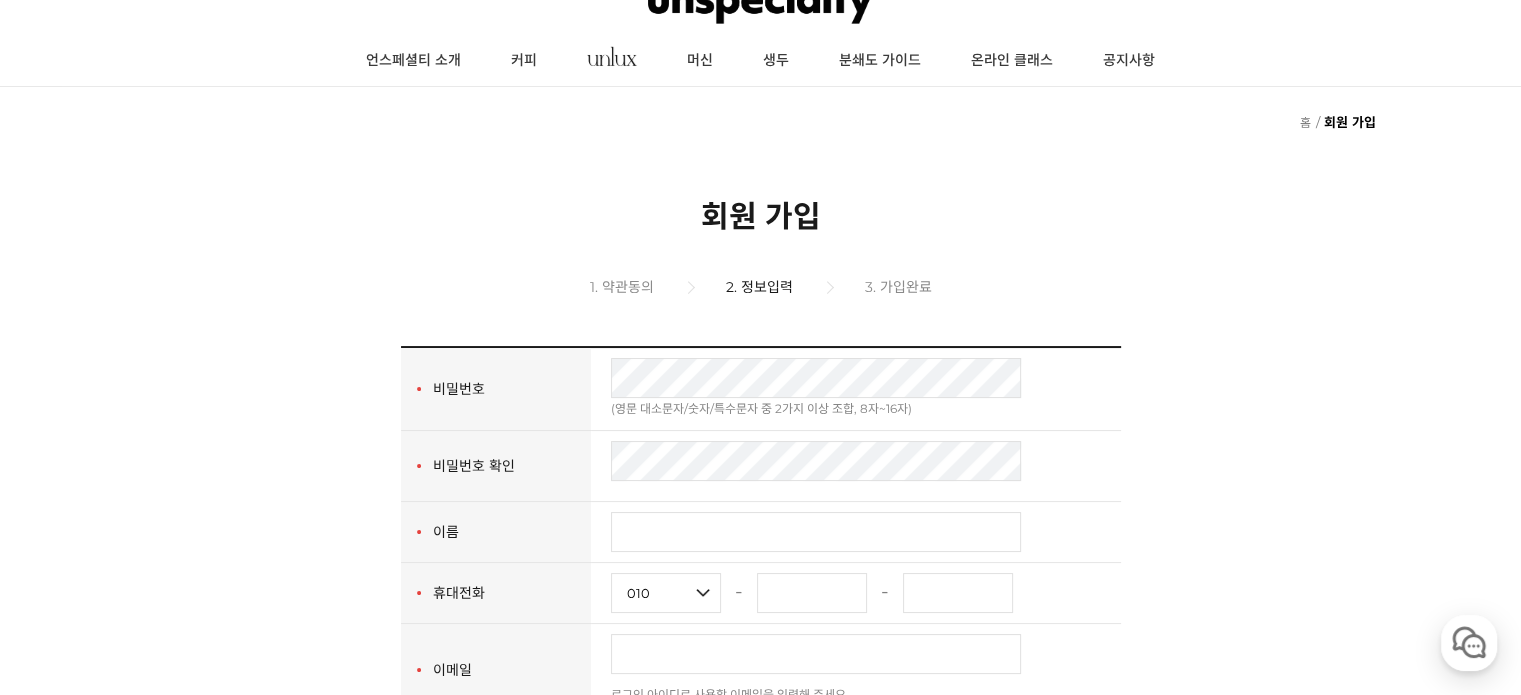 scroll, scrollTop: 200, scrollLeft: 0, axis: vertical 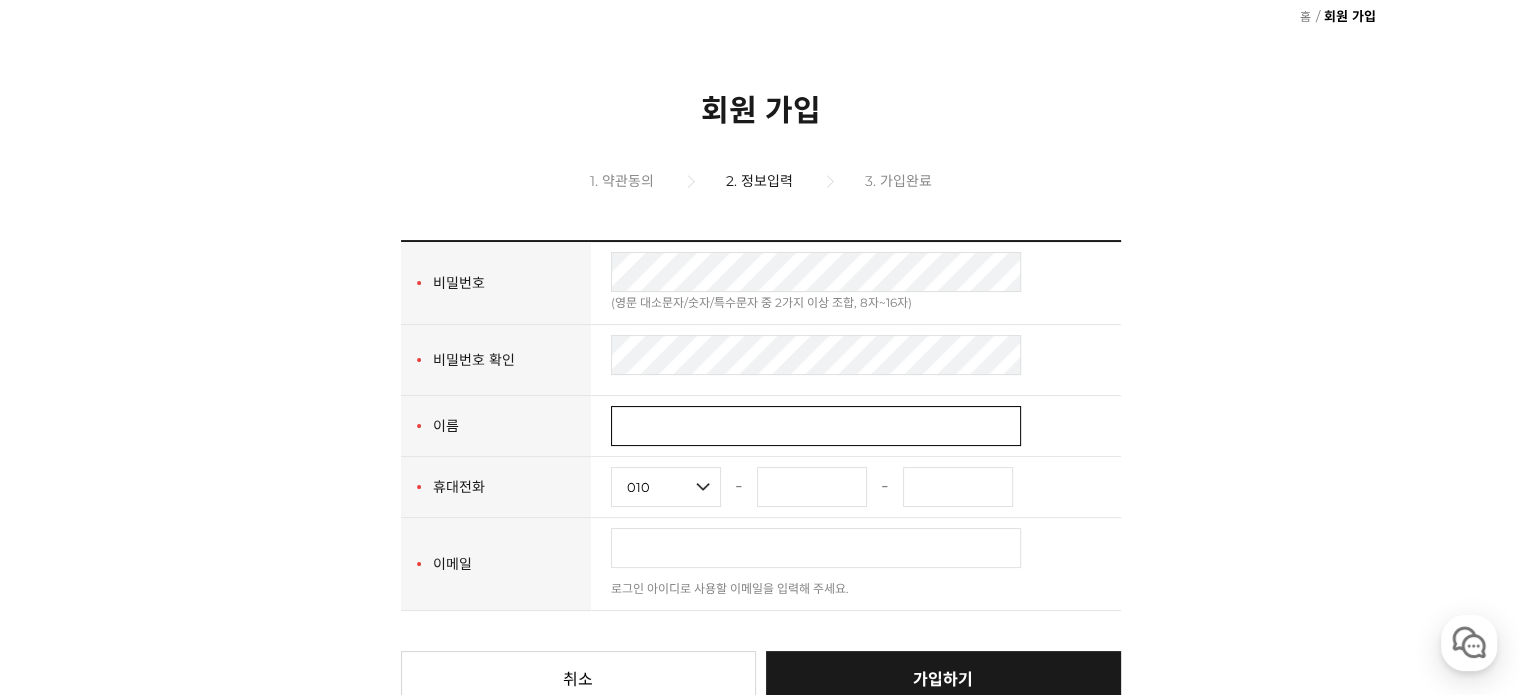 drag, startPoint x: 773, startPoint y: 295, endPoint x: 695, endPoint y: 426, distance: 152.4631 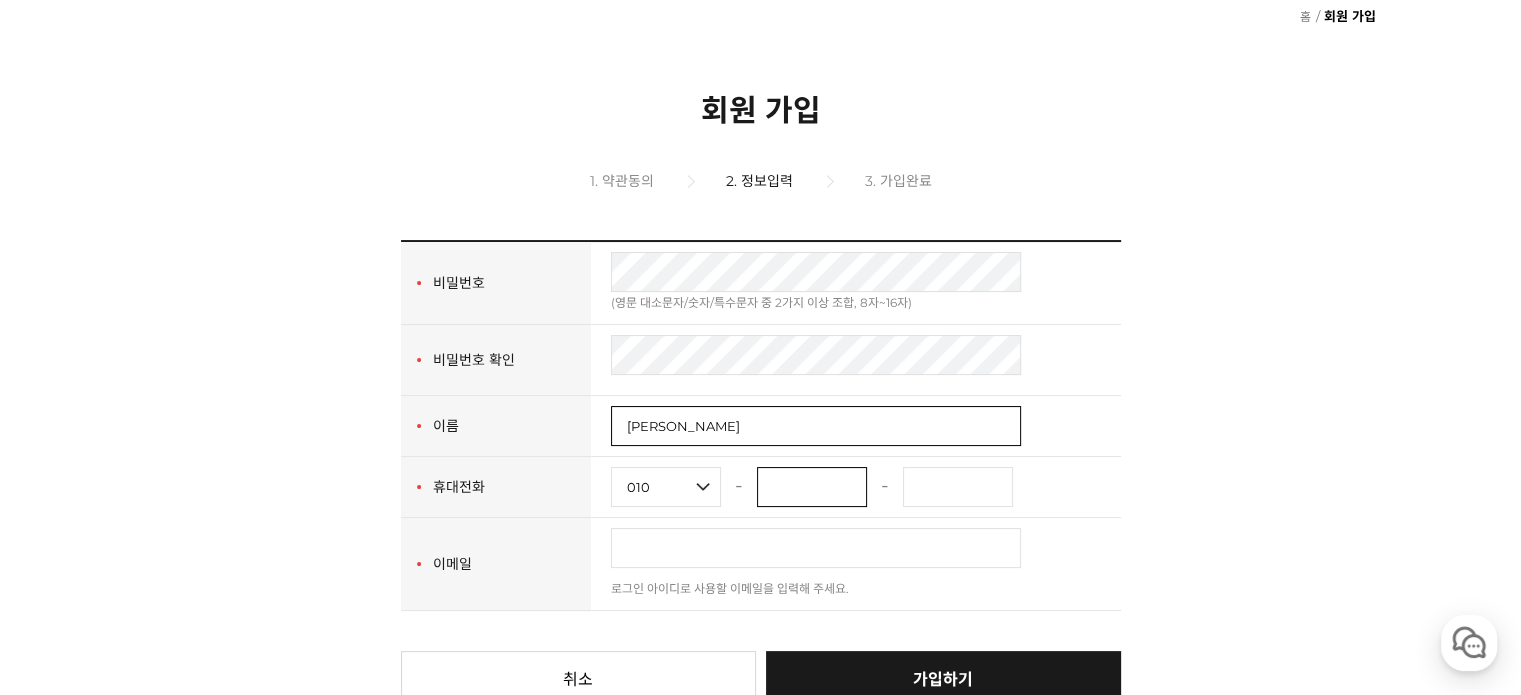 type on "[PERSON_NAME]" 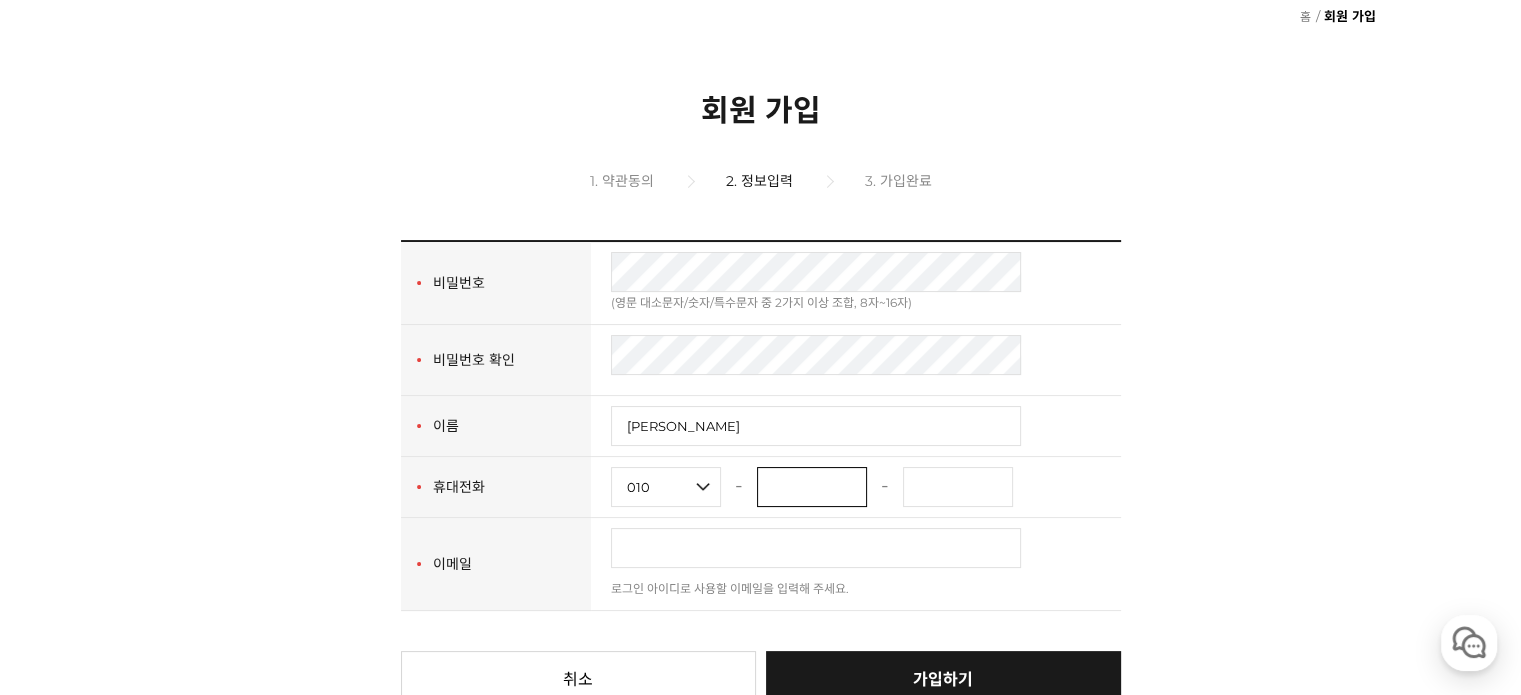 click at bounding box center (812, 487) 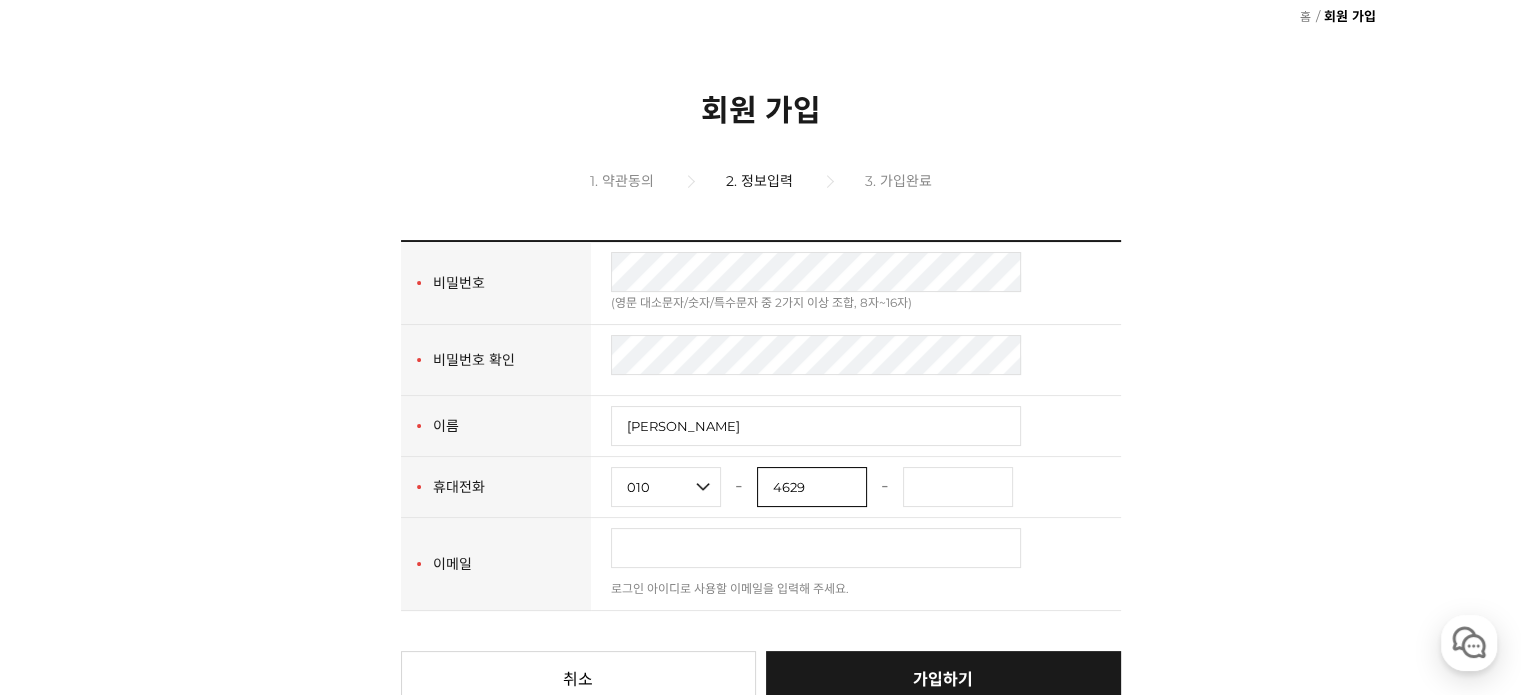type on "4629" 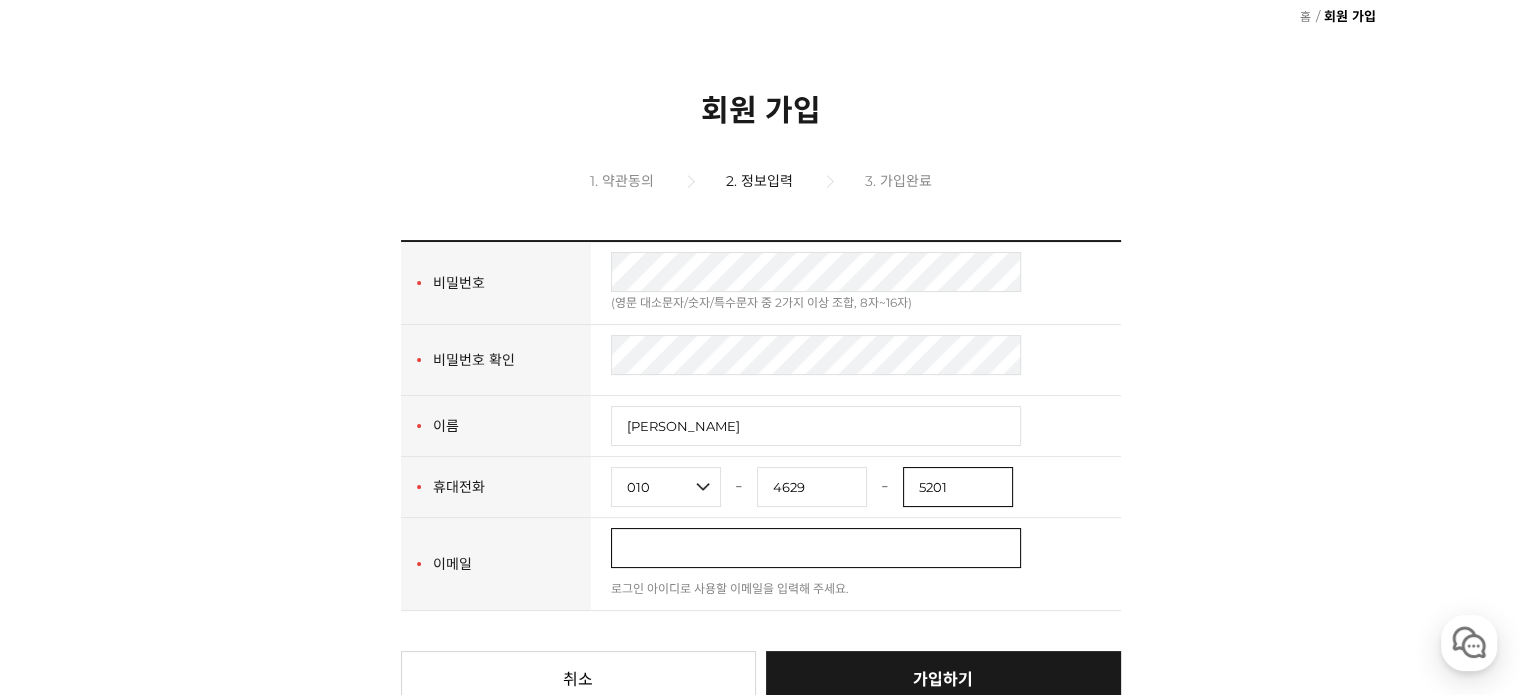 type on "5201" 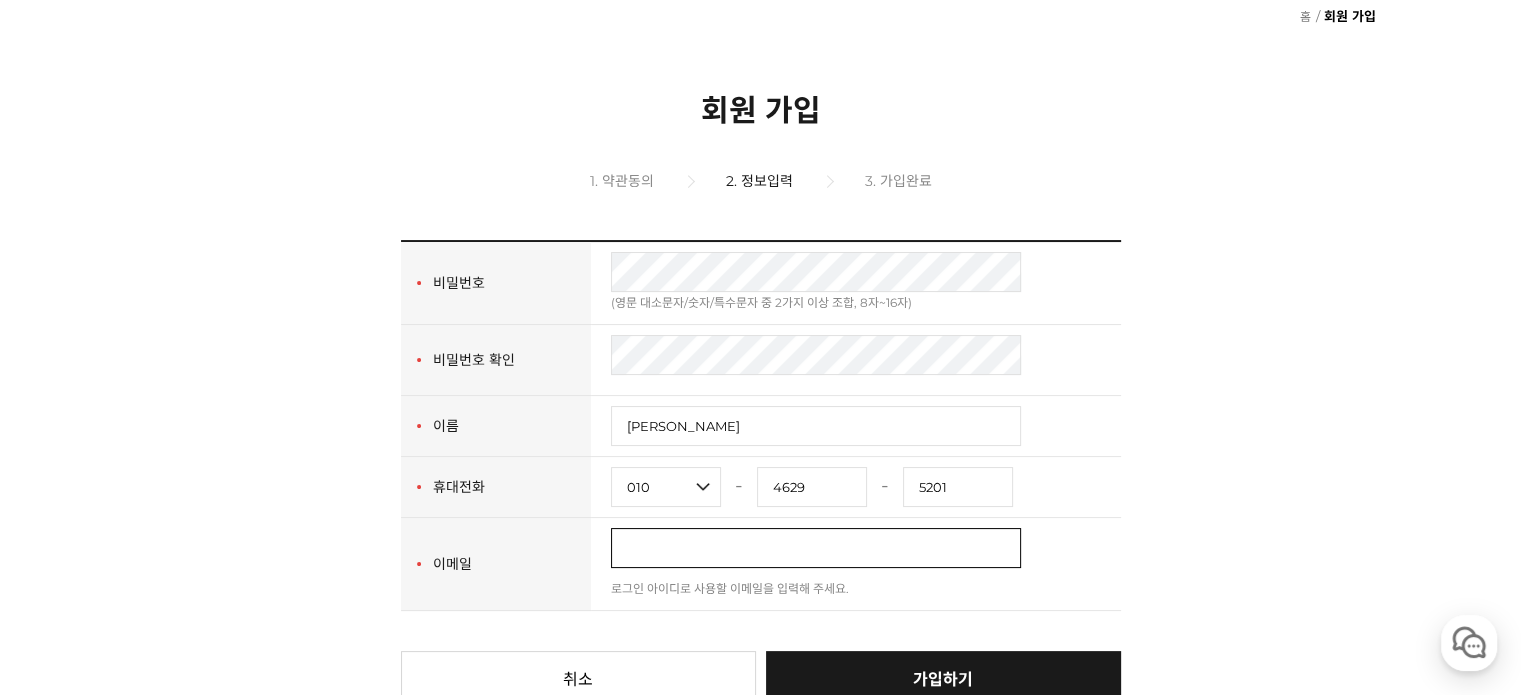 click at bounding box center [816, 548] 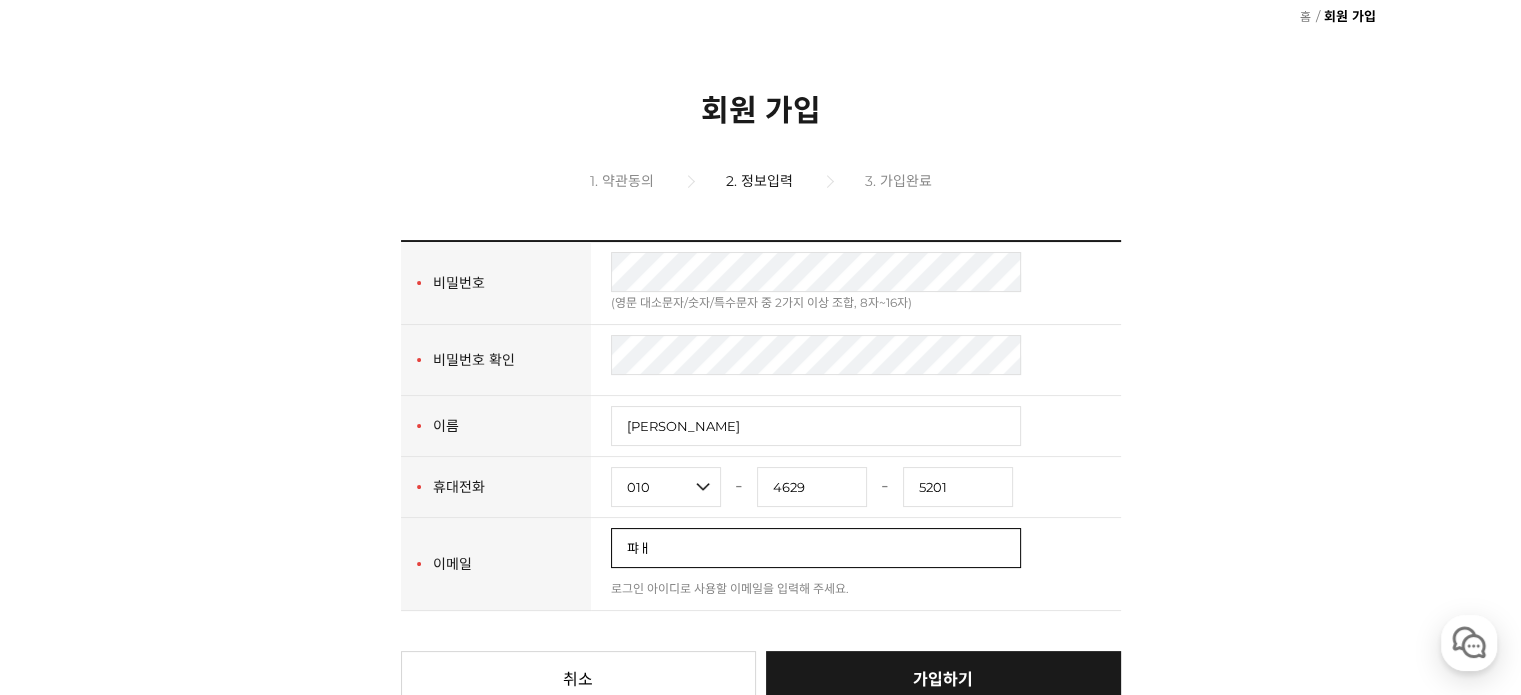 type on "퍄" 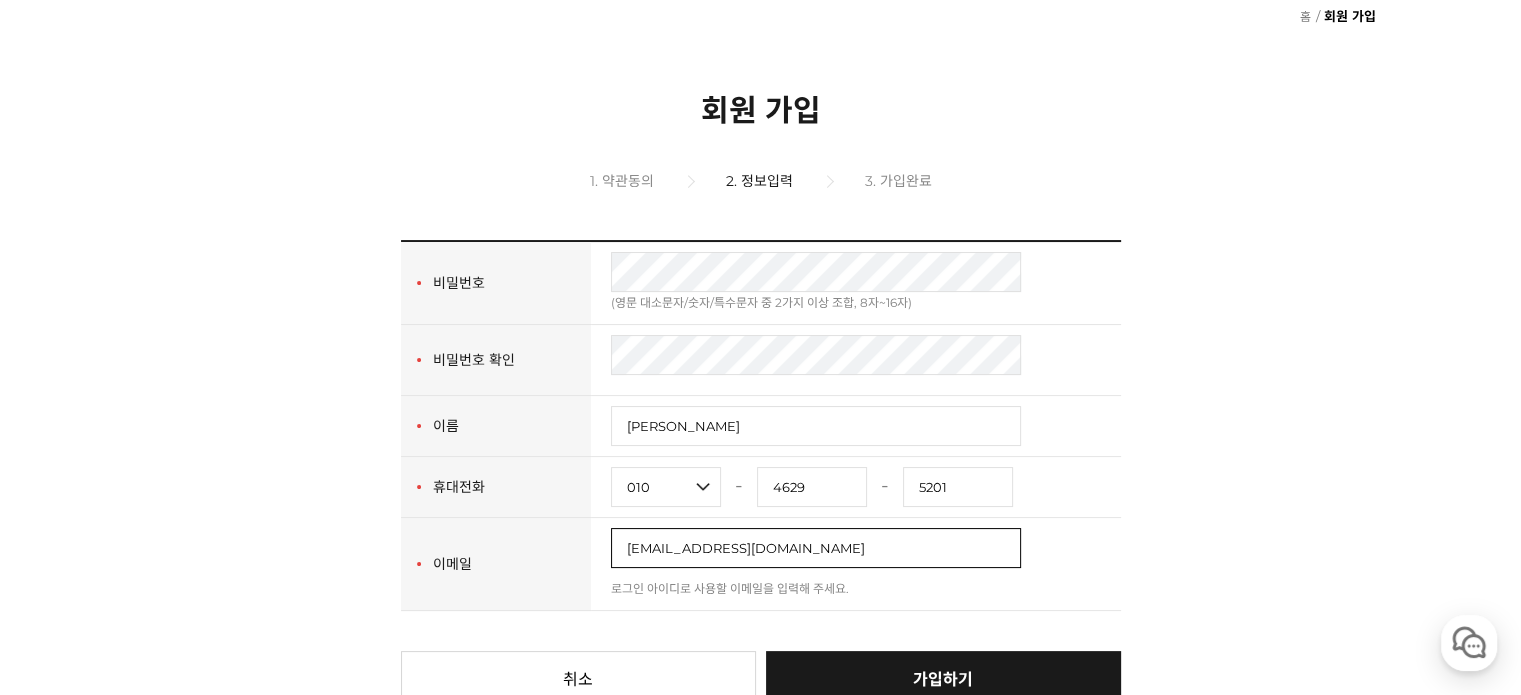 type on "violet1270@naver.com" 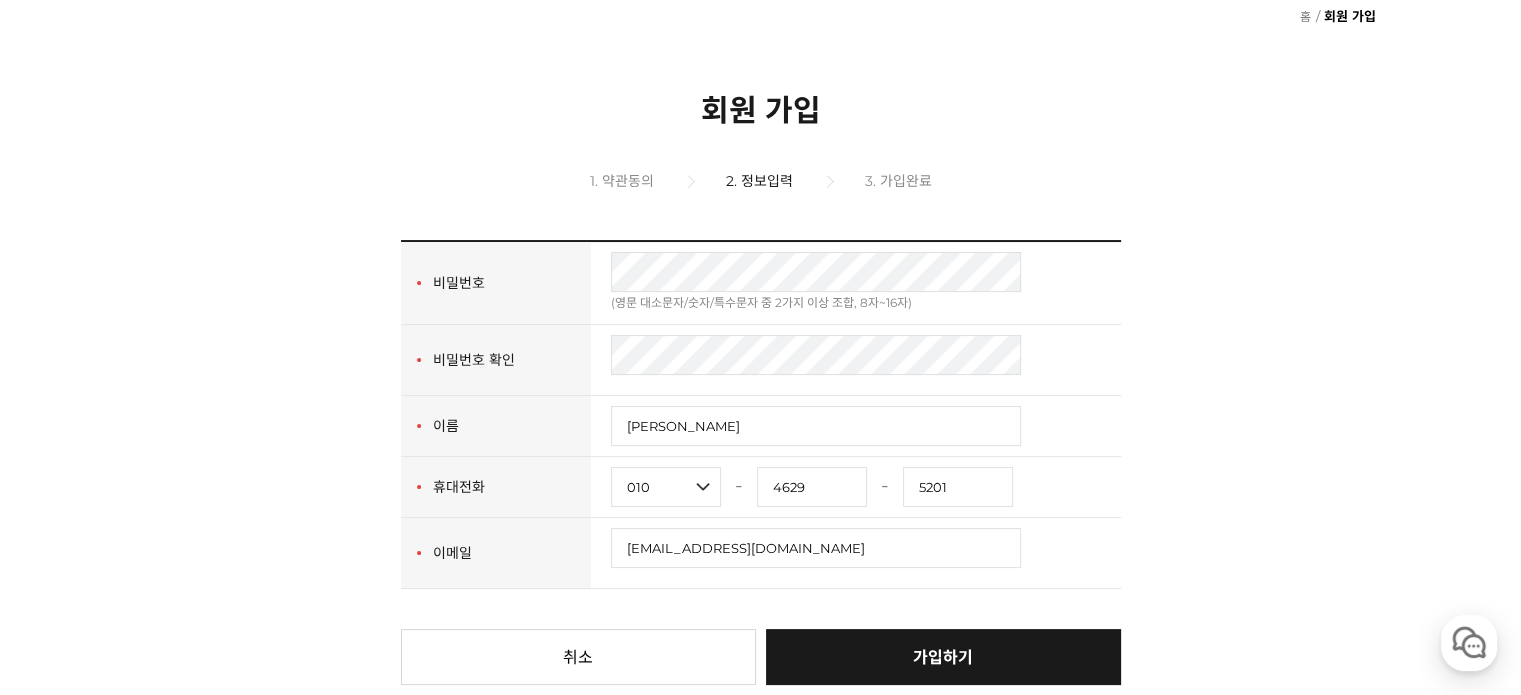 click on "가입하기" at bounding box center [943, 657] 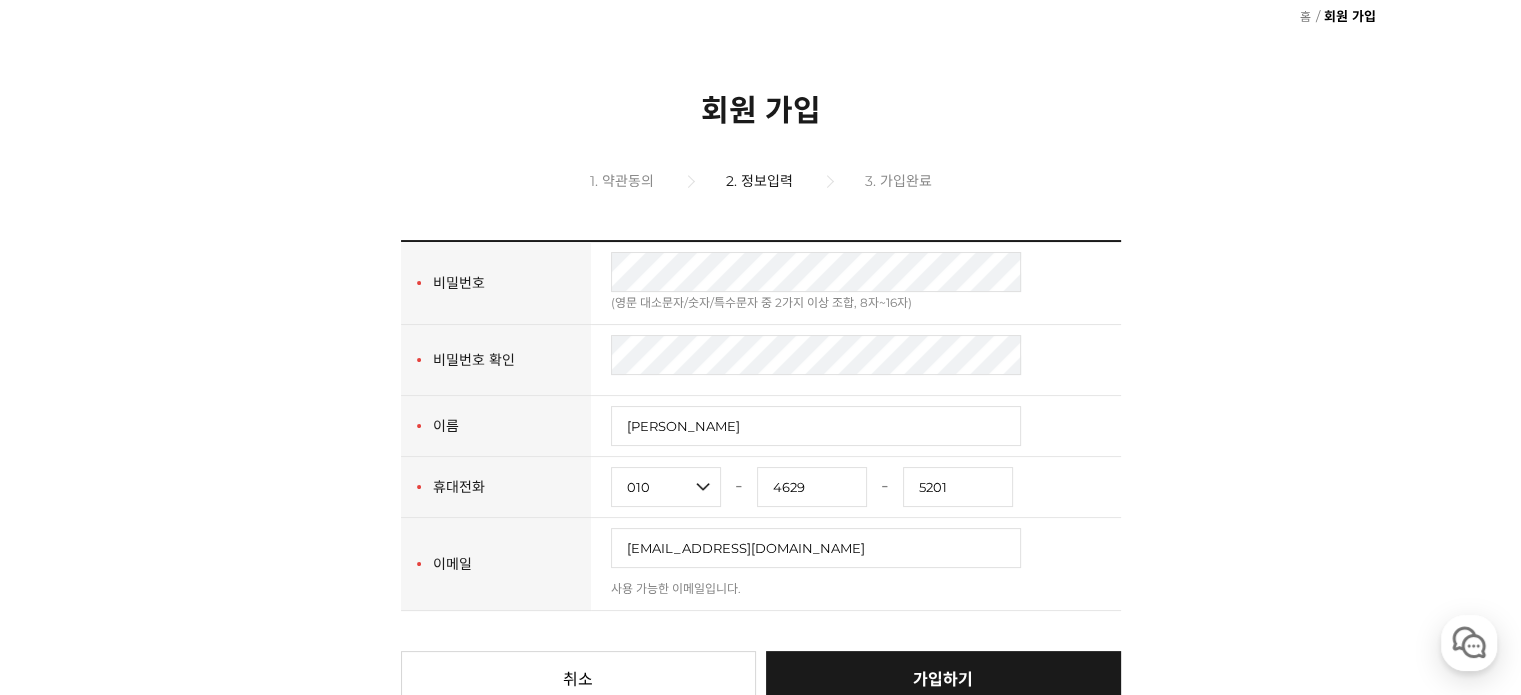 type 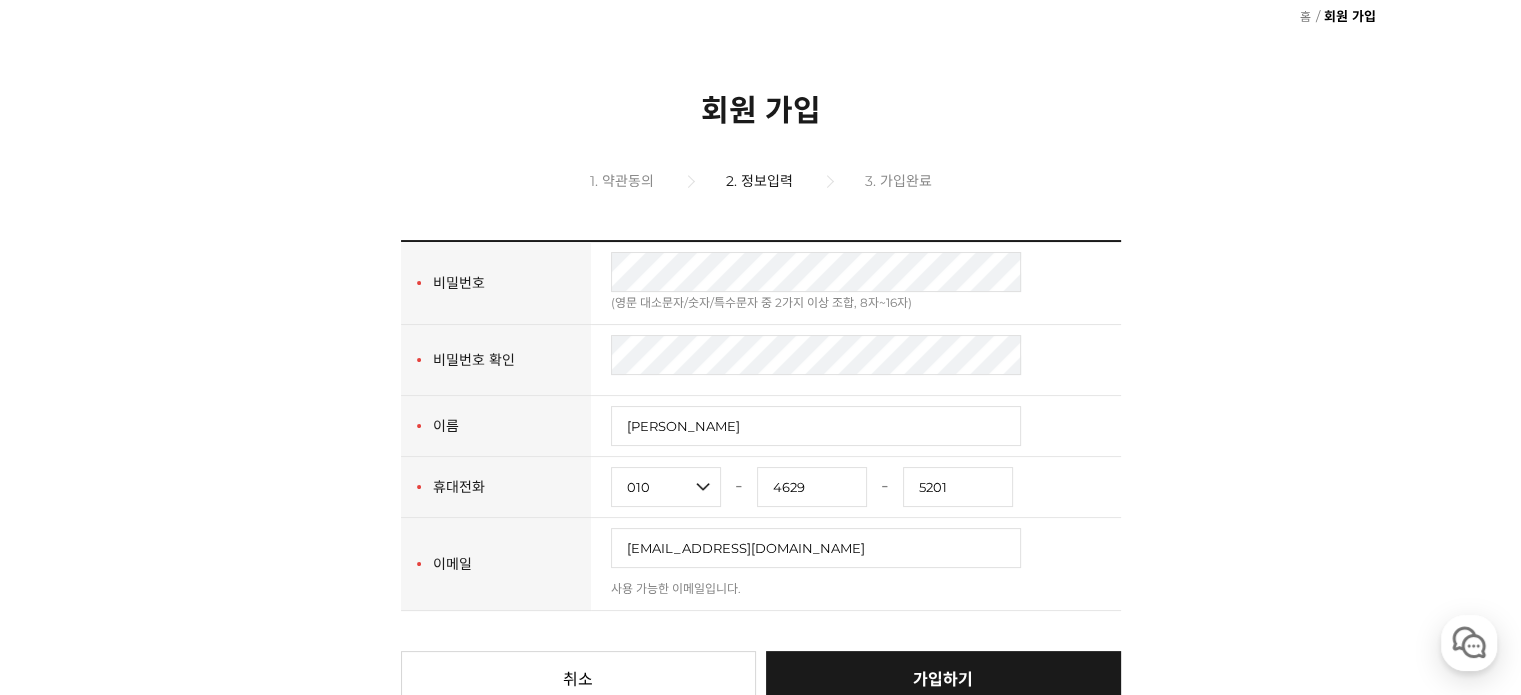 type 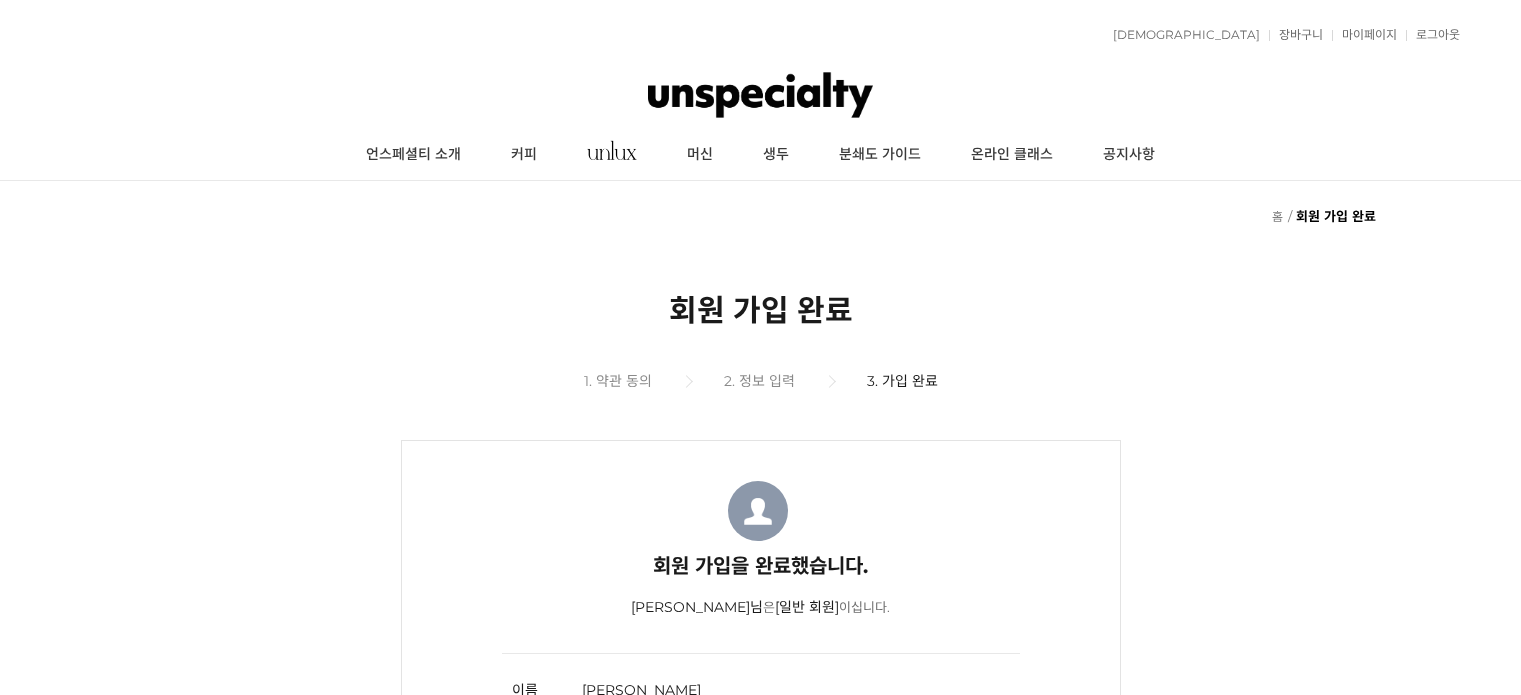 scroll, scrollTop: 0, scrollLeft: 0, axis: both 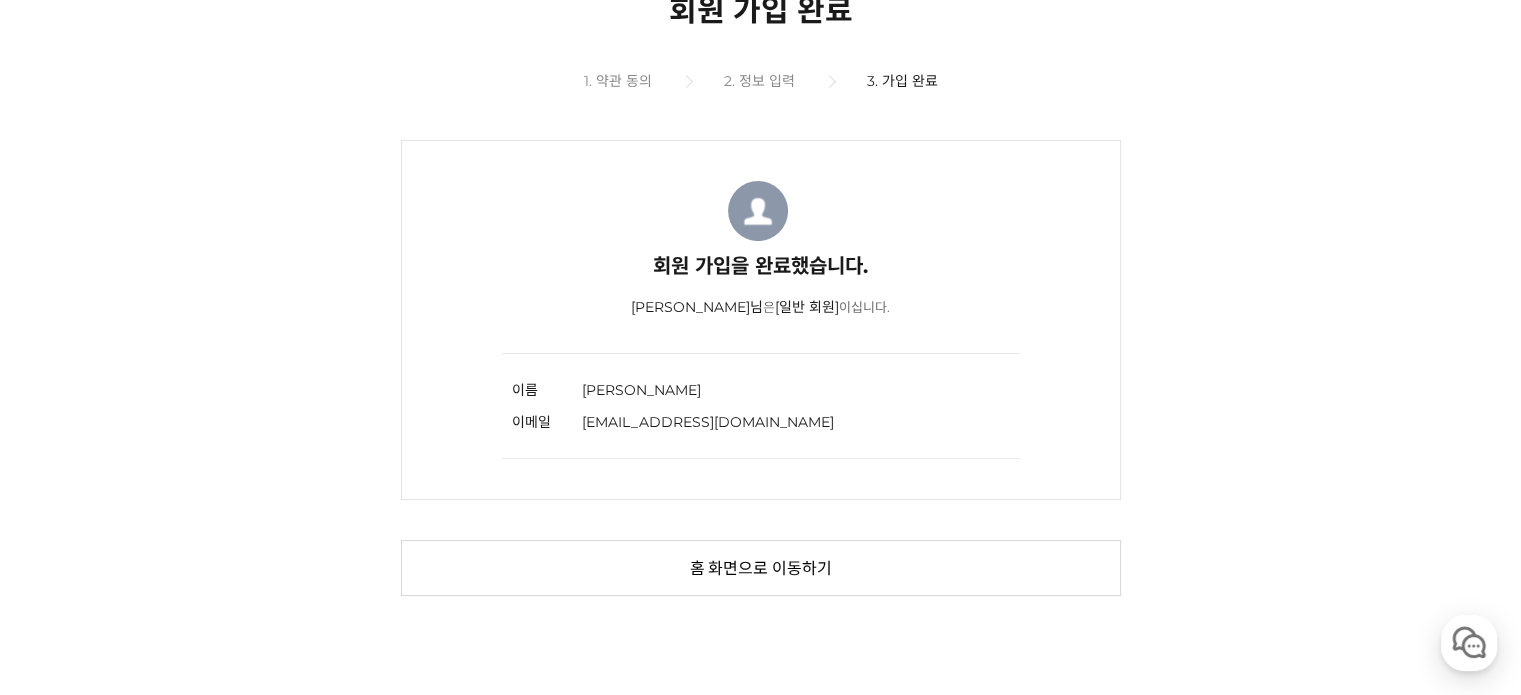 click on "뒤로가기
현재 위치
홈
회원 가입 완료
회원 가입 완료
1. 약관 동의
2. 정보 입력
3. 가입 완료
회원 가입을 완료했습니다.
김민정  님 은  [일반 회원] 이십니다.
0원 이상  구매시  0원 을 추가할인없음 받으실 수 있습니다.
0원 이상  구매시  0원을  받으실 수 있습니다.
아이디
violet127024205
이름
김민정
이메일
violet1270@naver.com
이메일 주소로 발송된 인증 메일을 통해 인증하신 후에 로그인이 가능합니다.
김민정  님" at bounding box center [760, 238] 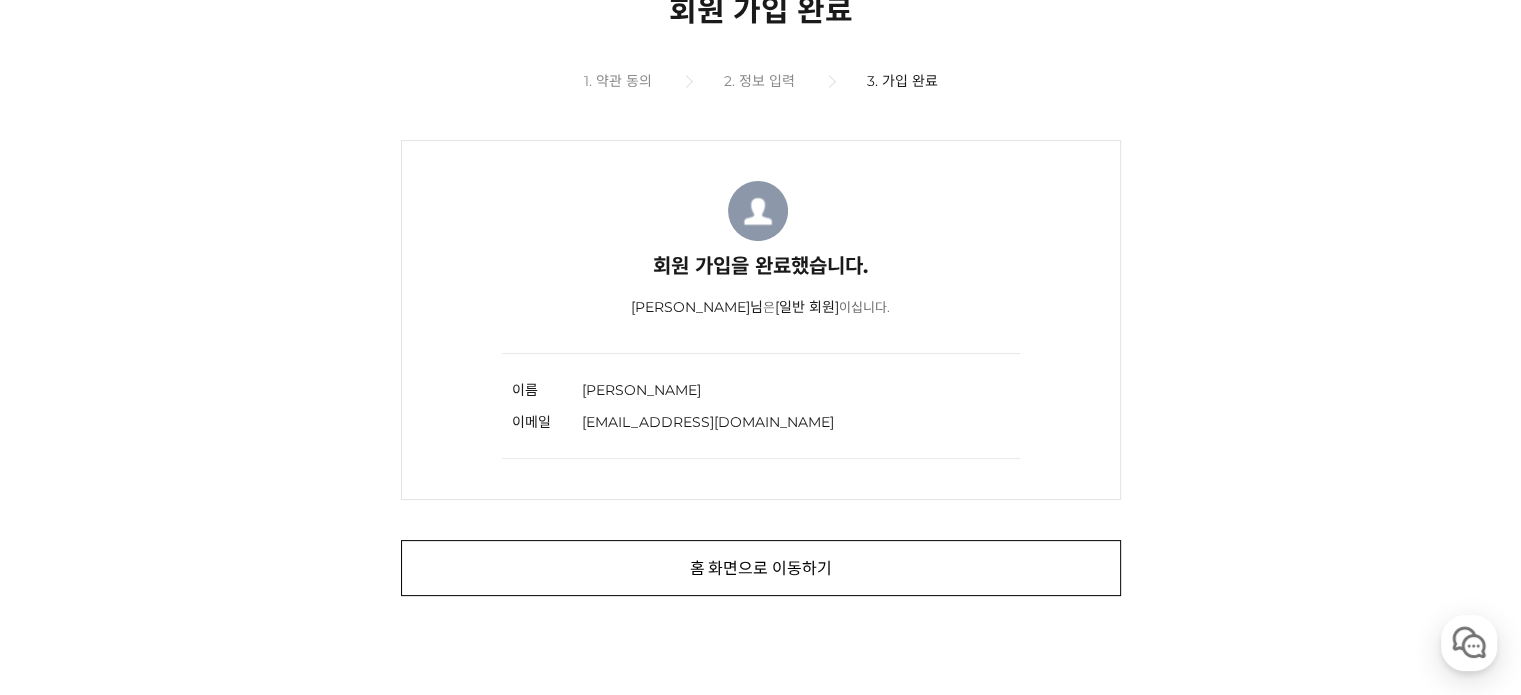 click on "홈 화면으로 이동하기" at bounding box center (761, 568) 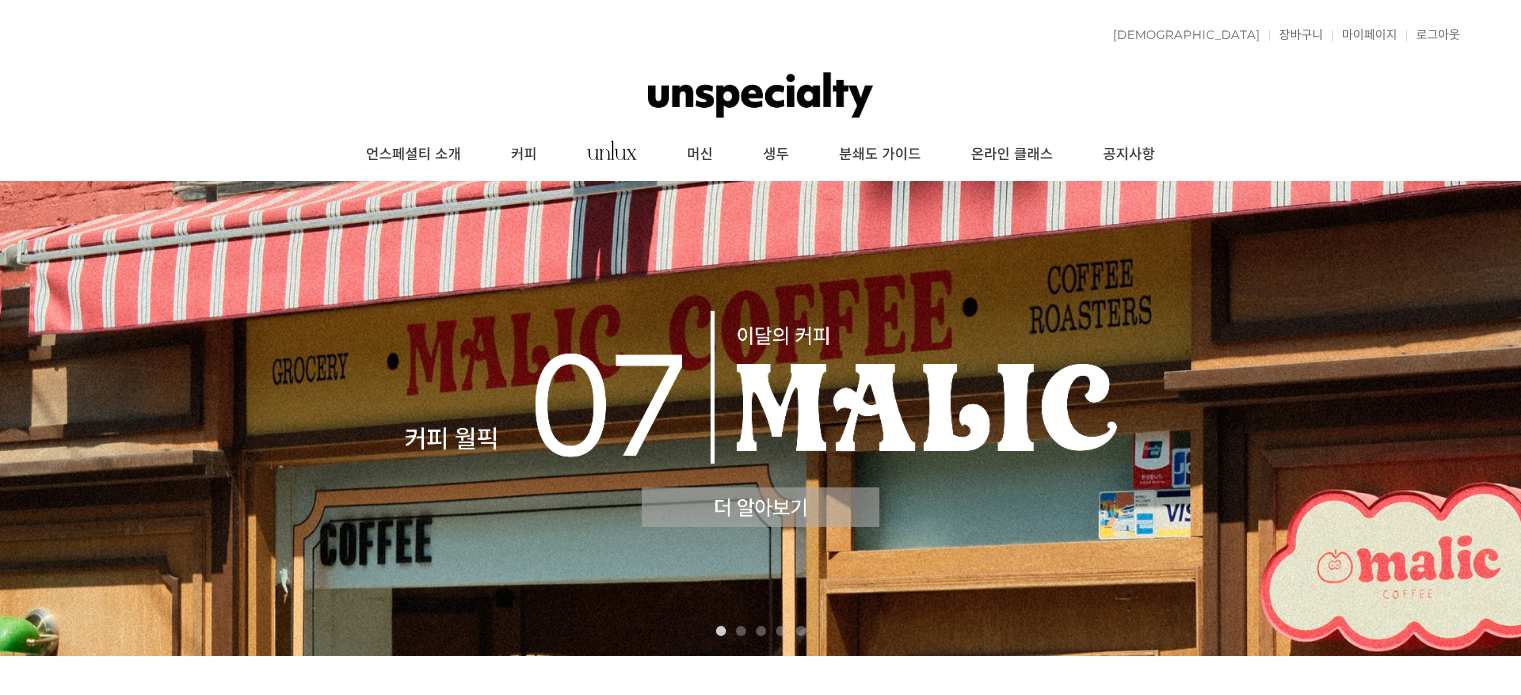 scroll, scrollTop: 0, scrollLeft: 0, axis: both 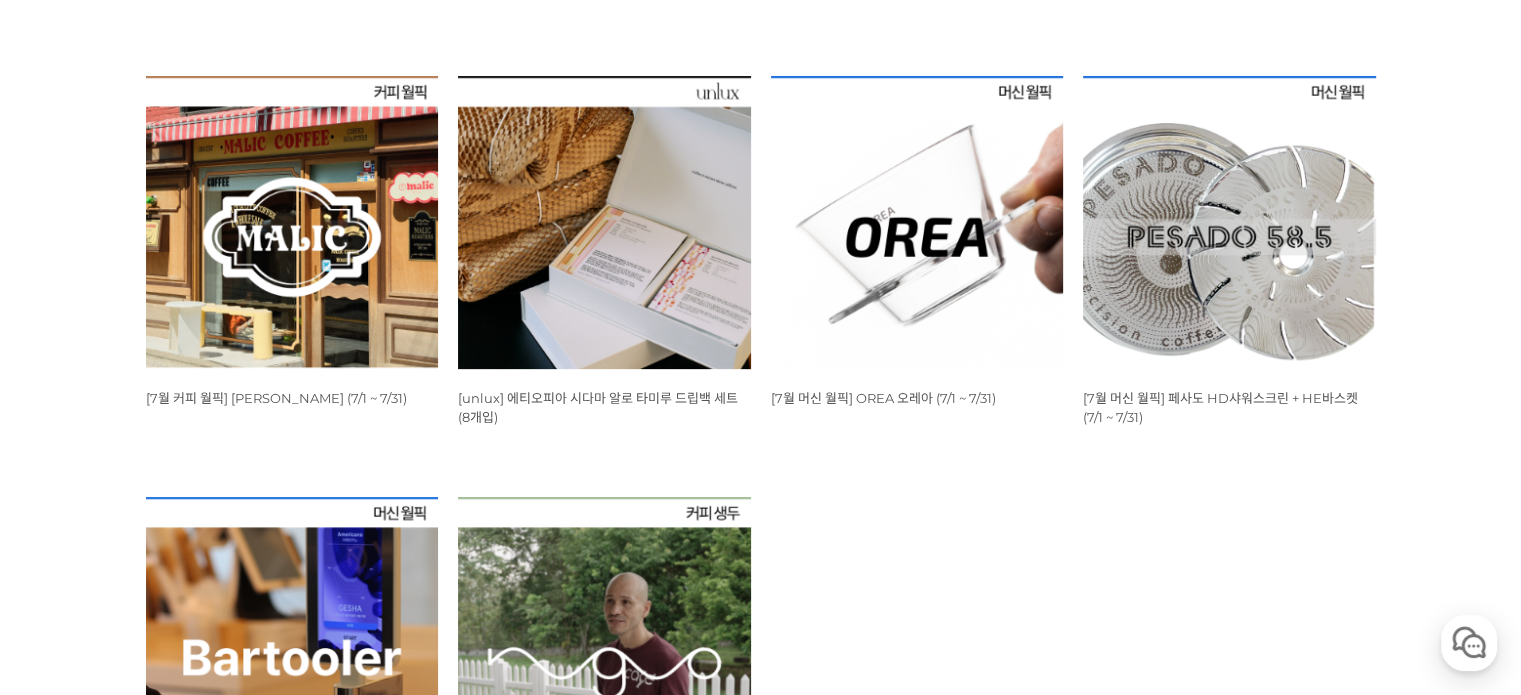 click at bounding box center (292, 222) 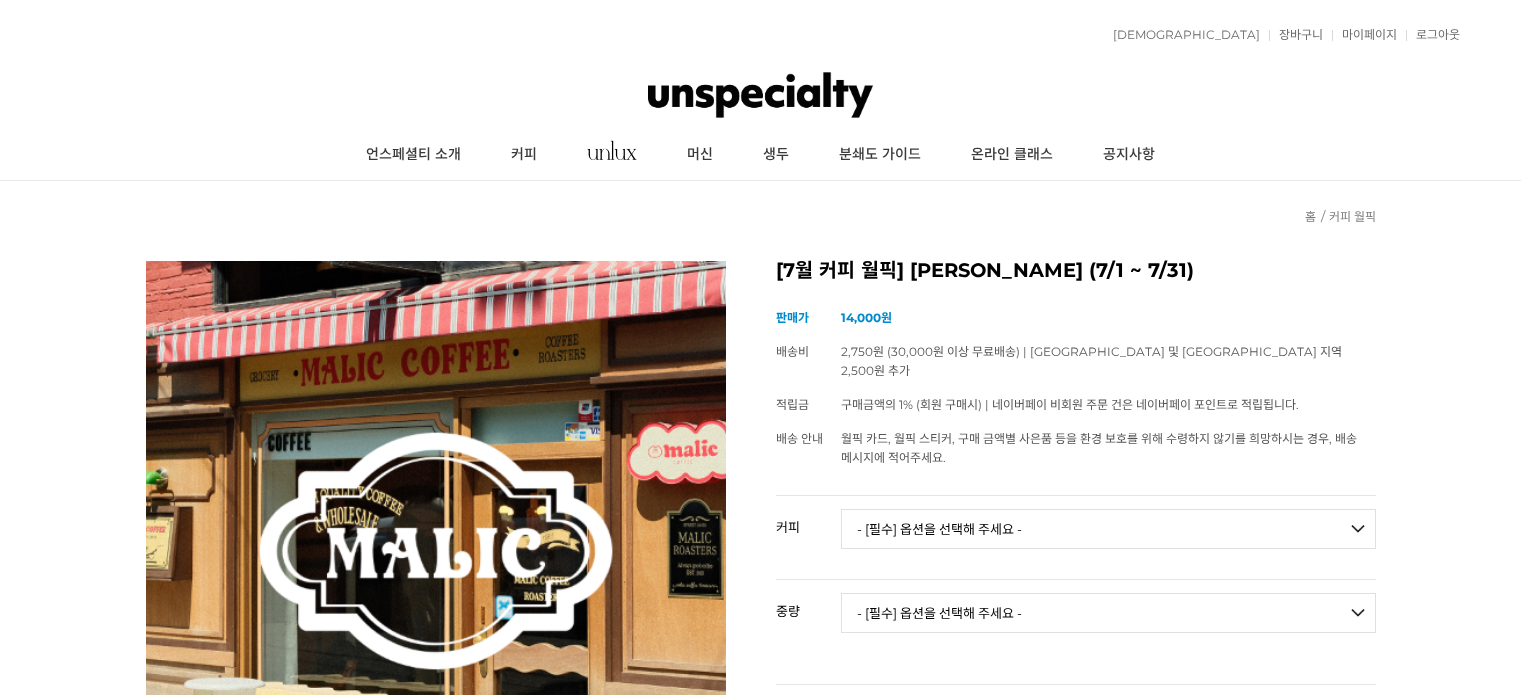 scroll, scrollTop: 0, scrollLeft: 0, axis: both 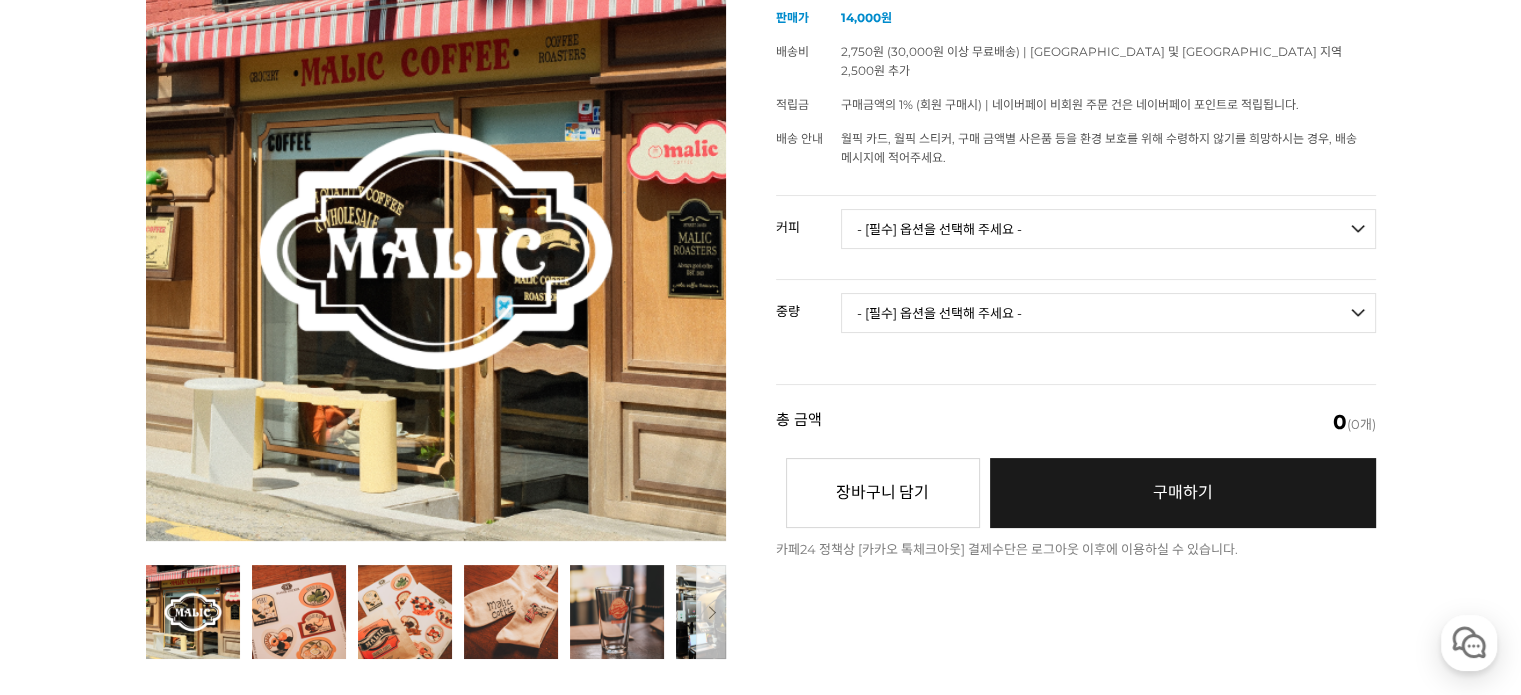 click on "- [필수] 옵션을 선택해 주세요 - -------------------" at bounding box center [1108, 313] 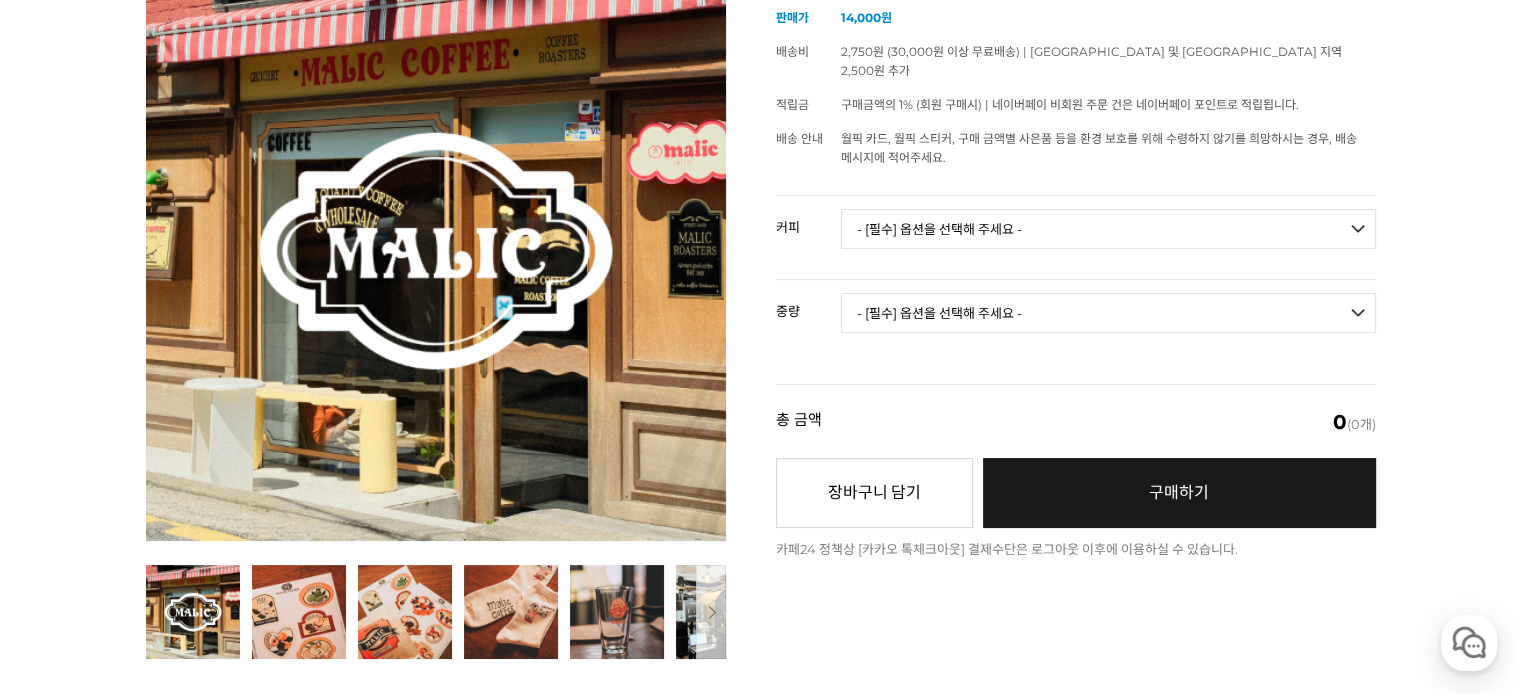click on "뒤로가기
현재 위치
홈
커피 월픽
상품 상세 정보
이전 다음" at bounding box center [760, 3817] 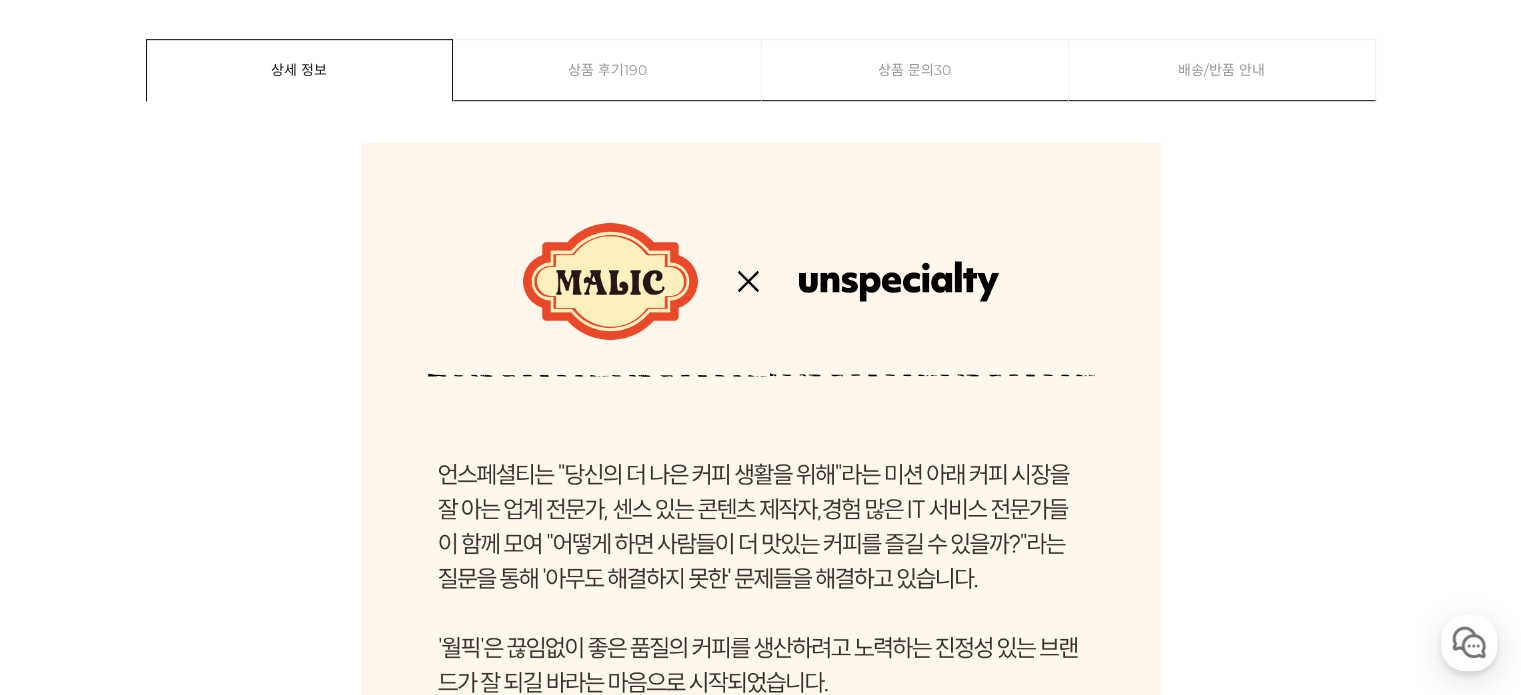 click on "상품 후기  190" at bounding box center [607, 70] 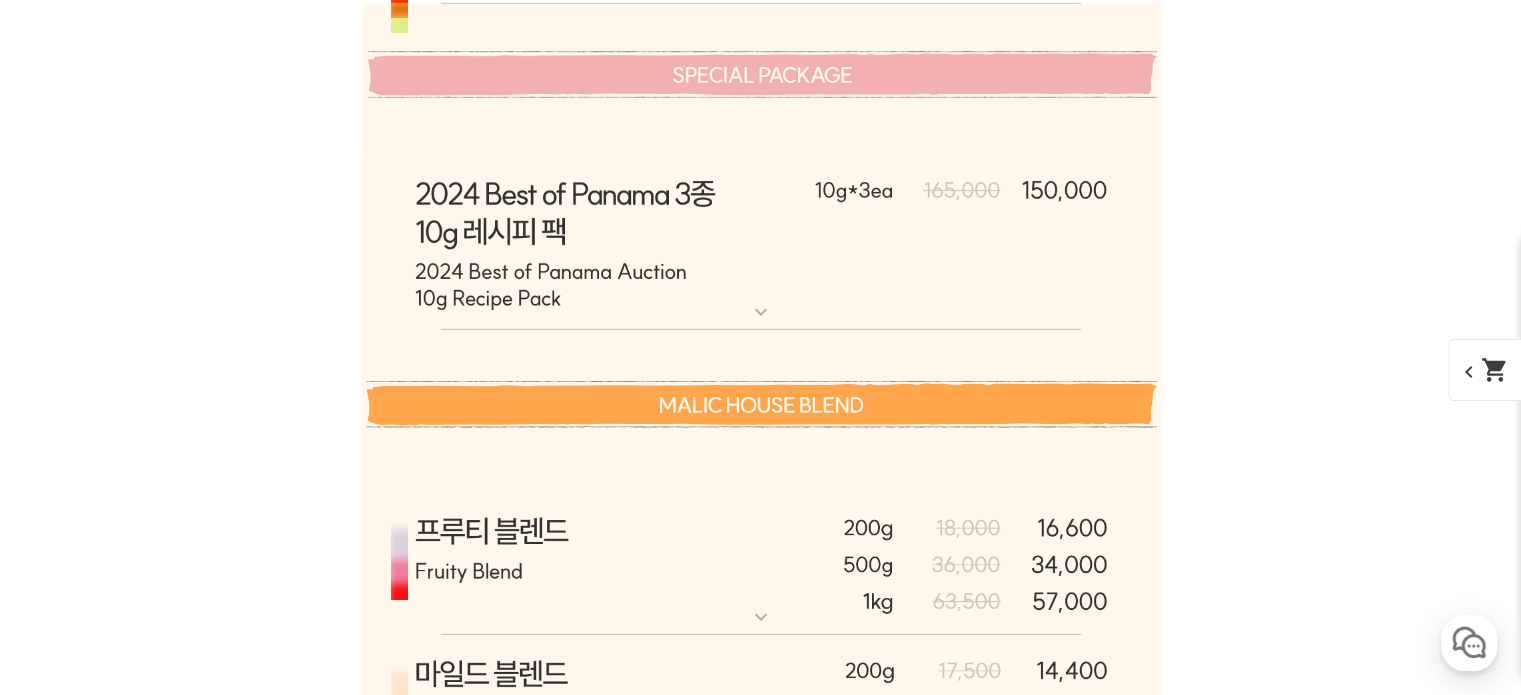 scroll, scrollTop: 6422, scrollLeft: 0, axis: vertical 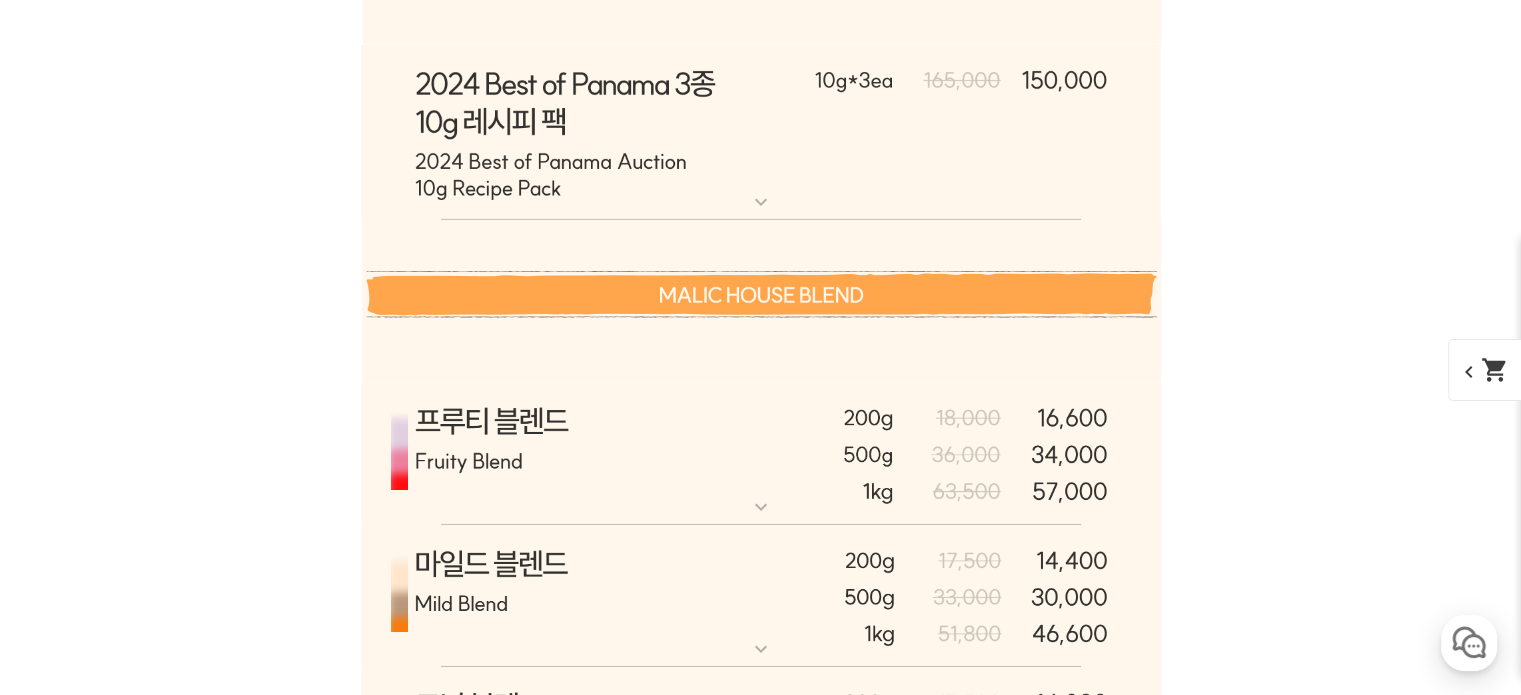 click on "expand_more" at bounding box center (761, -124) 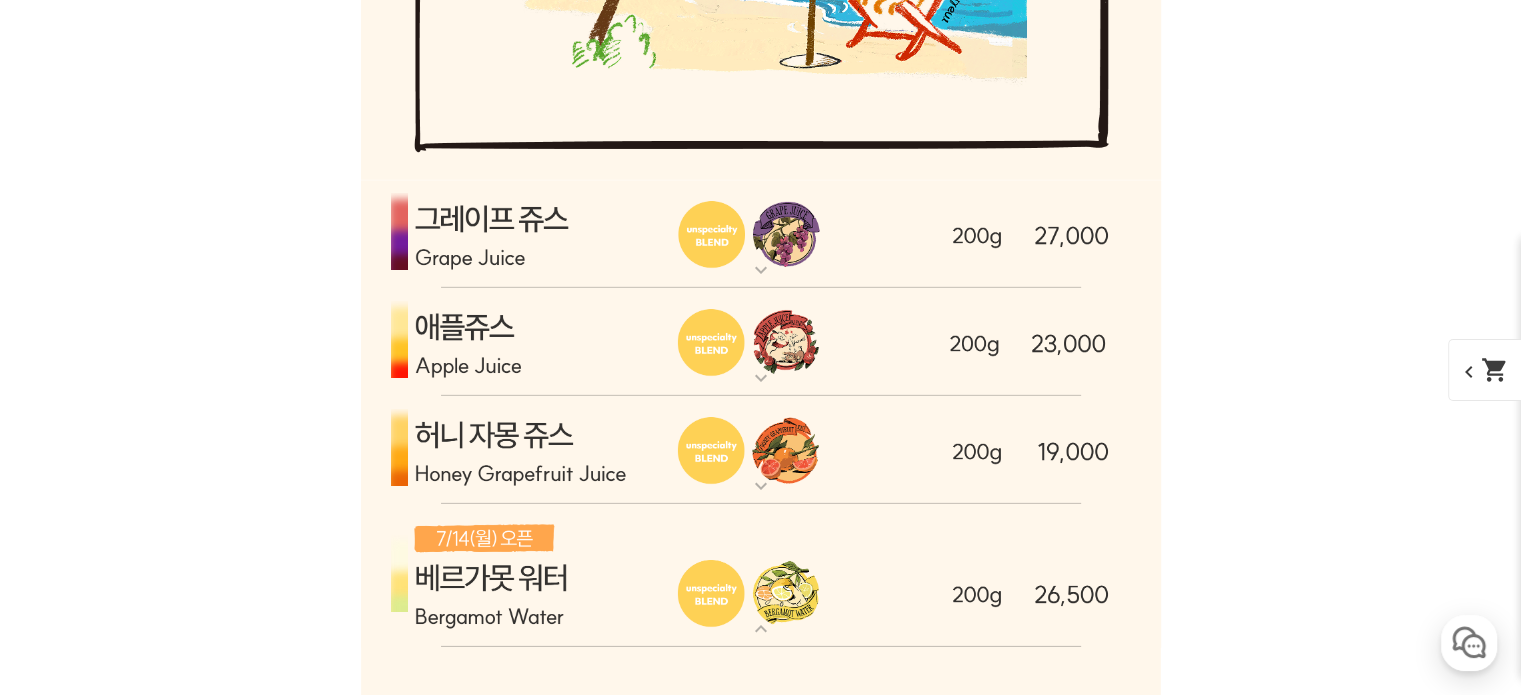 scroll, scrollTop: 6122, scrollLeft: 0, axis: vertical 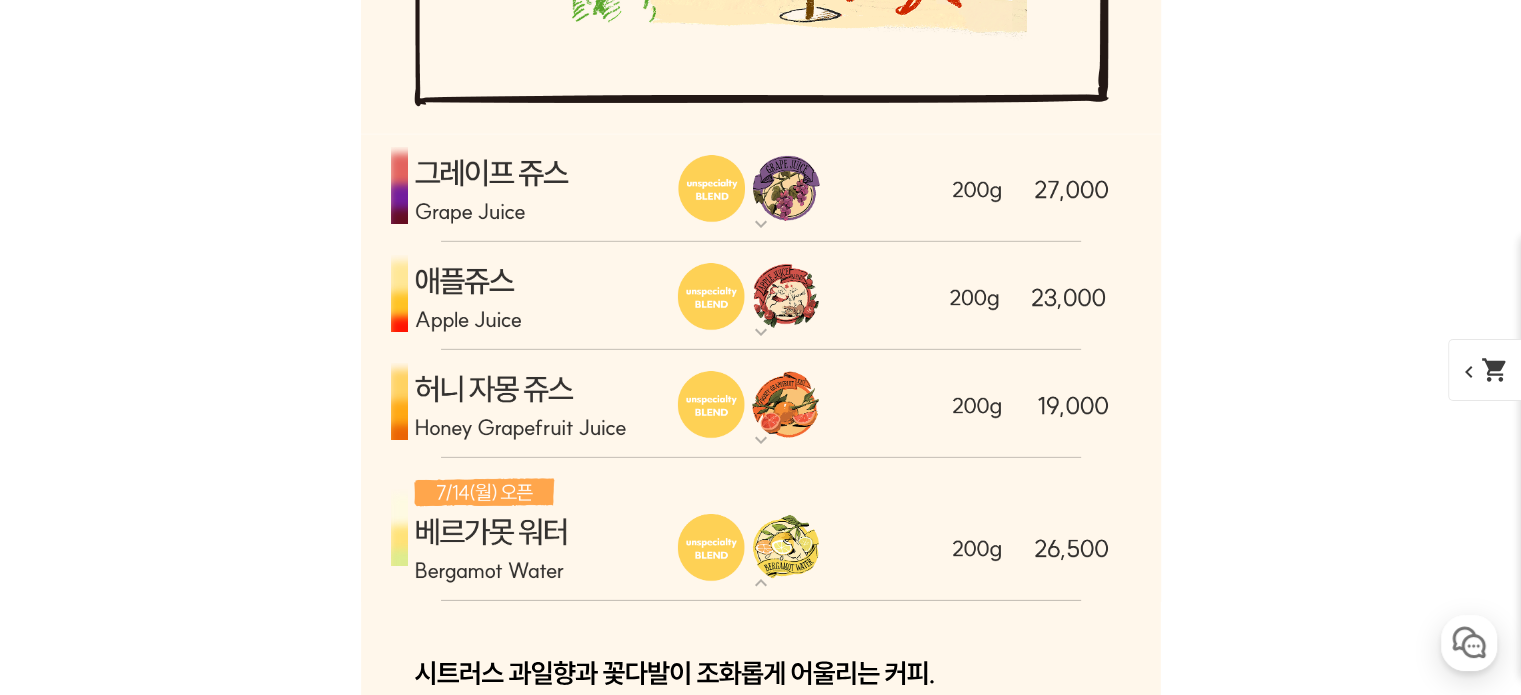 click at bounding box center [761, 188] 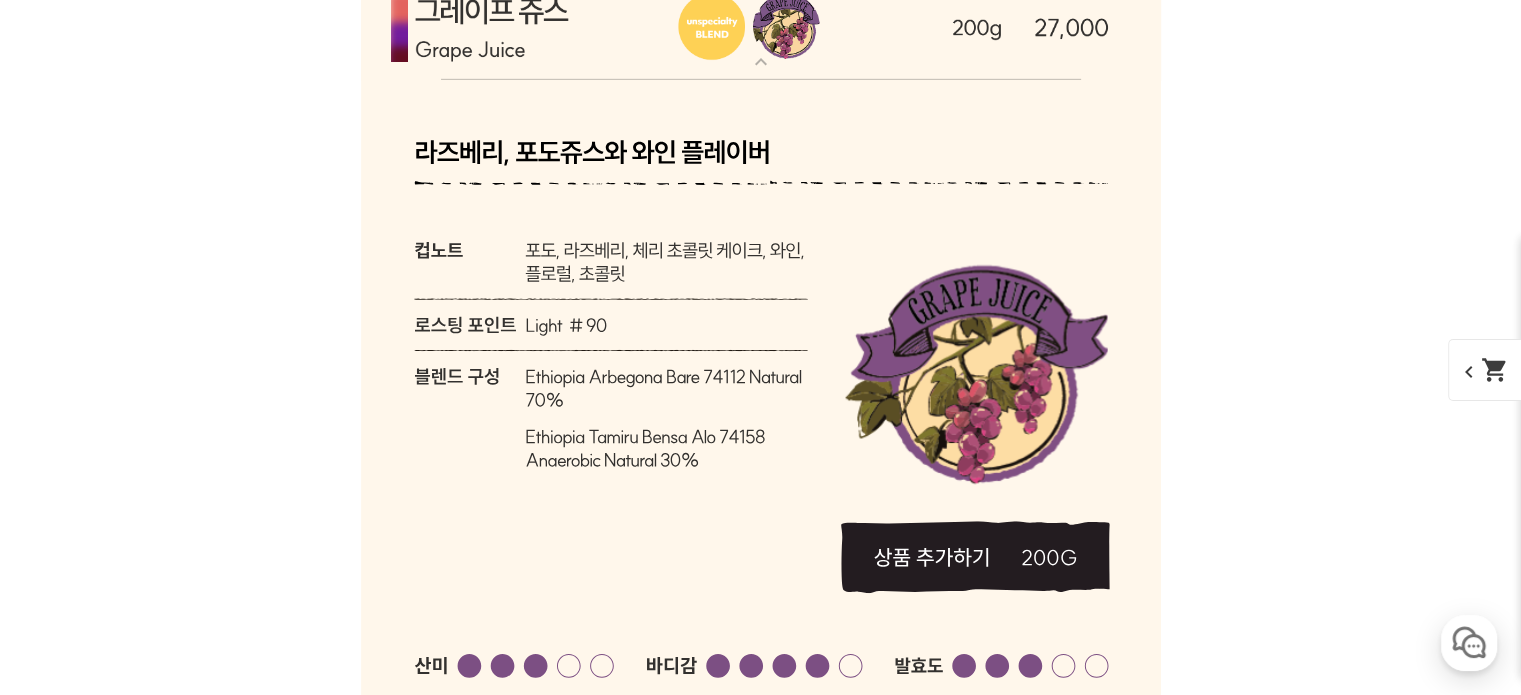 scroll, scrollTop: 6122, scrollLeft: 0, axis: vertical 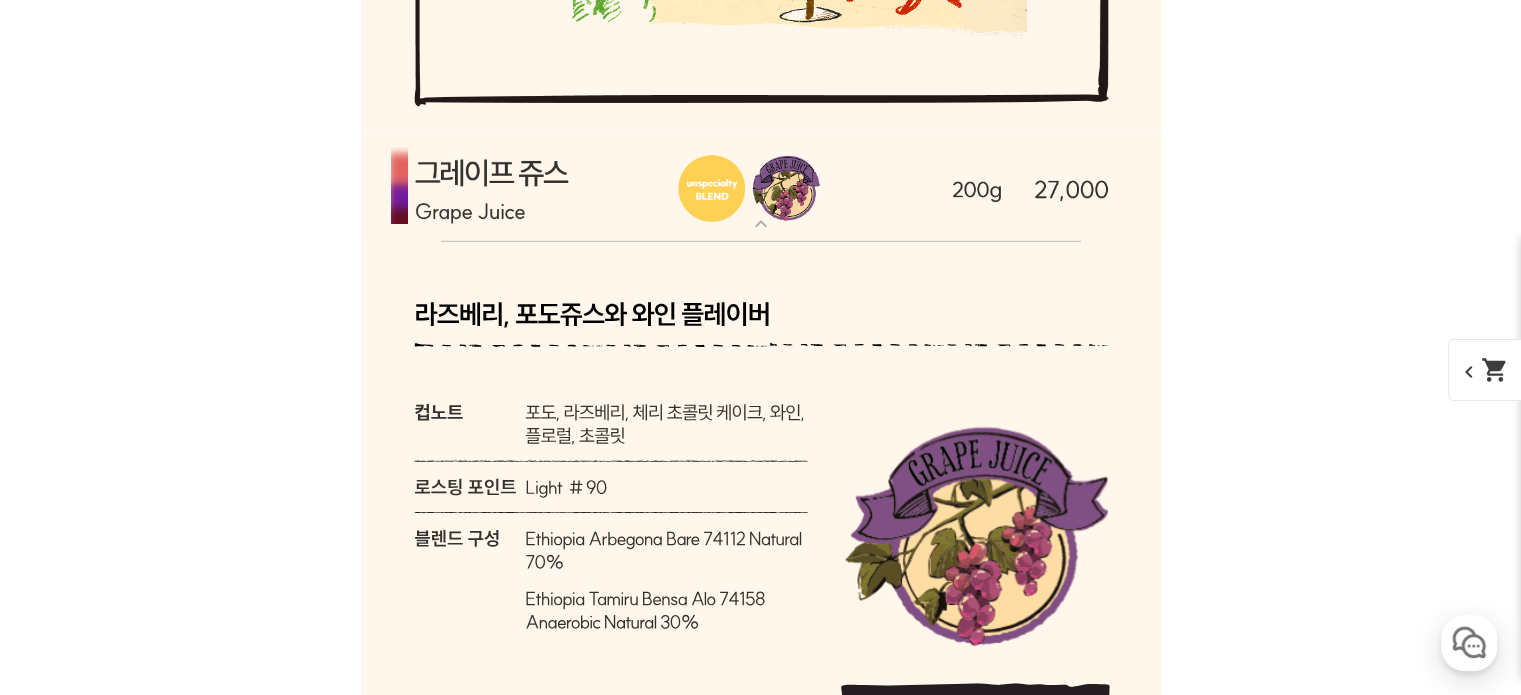 click on "expand_more" at bounding box center (761, 224) 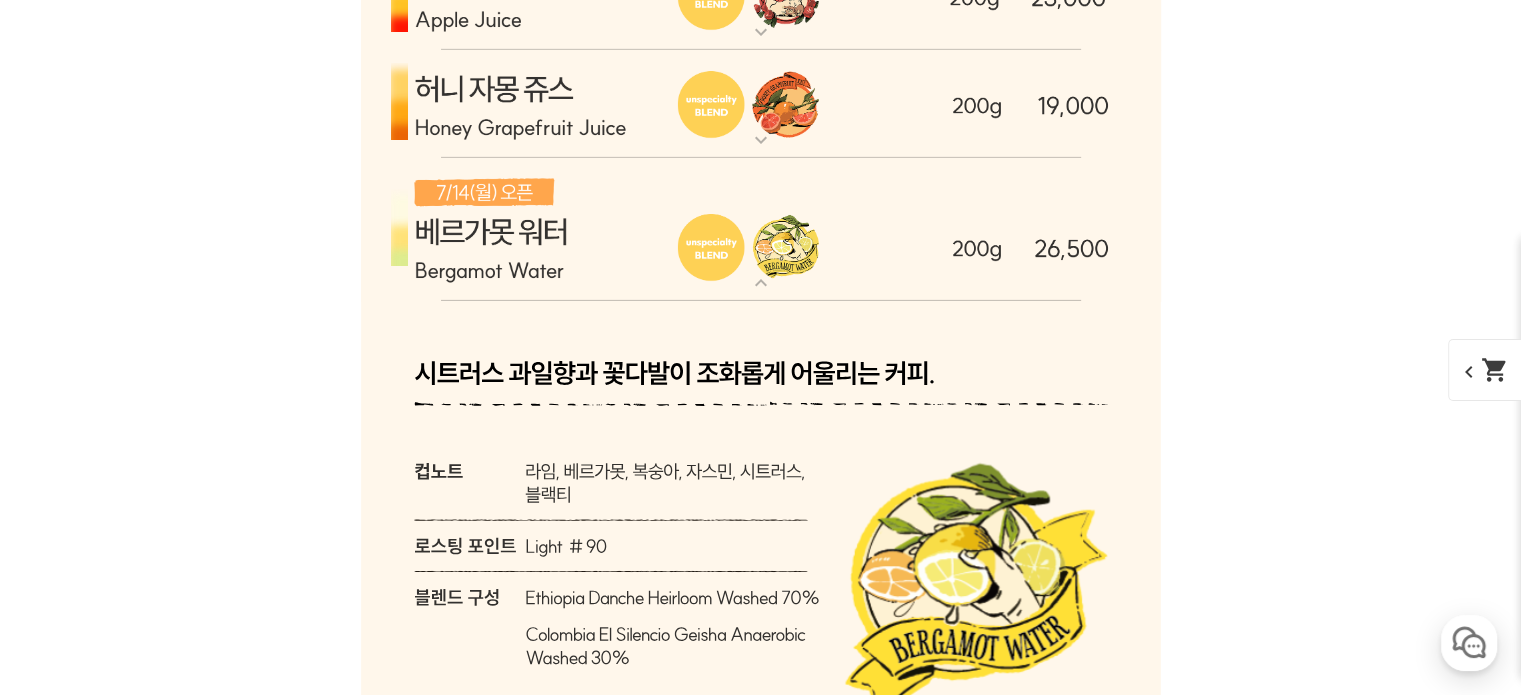 scroll, scrollTop: 6122, scrollLeft: 0, axis: vertical 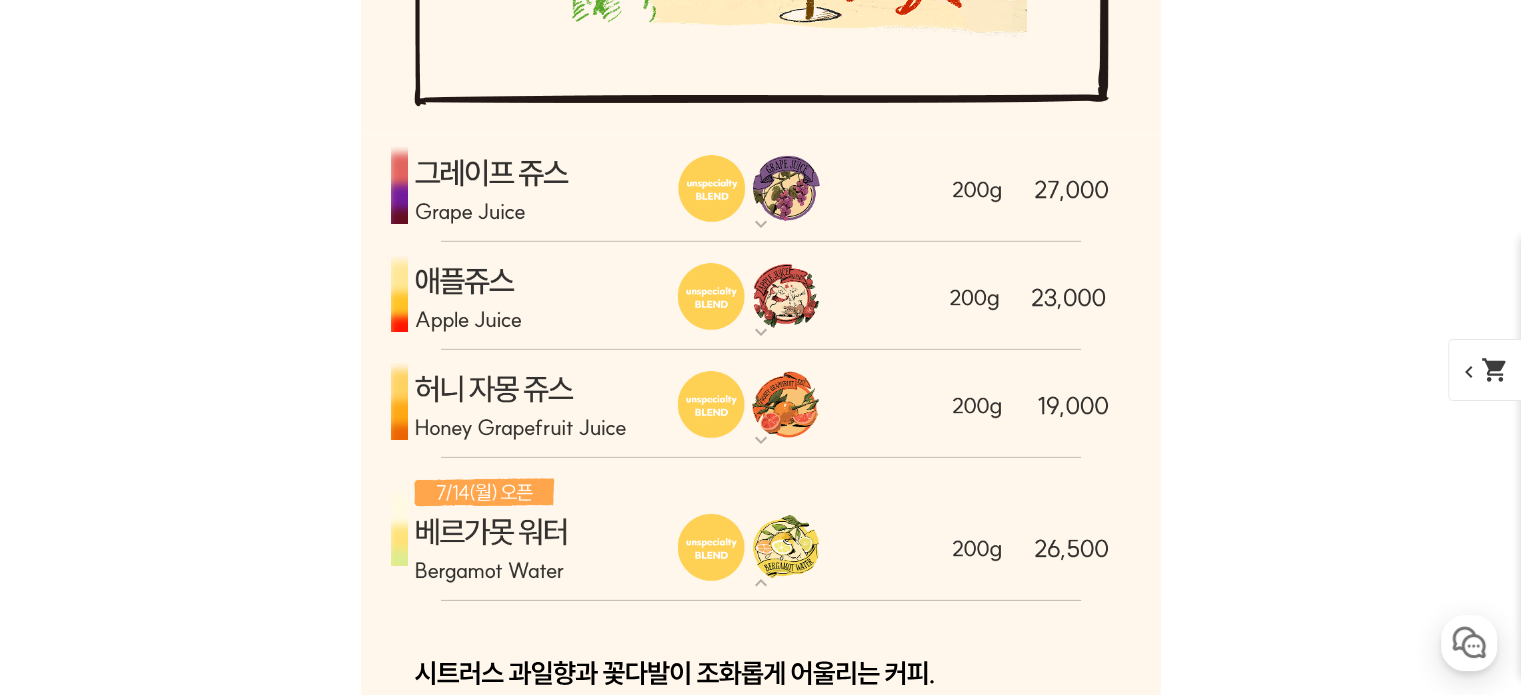 click on "expand_more" at bounding box center [761, 332] 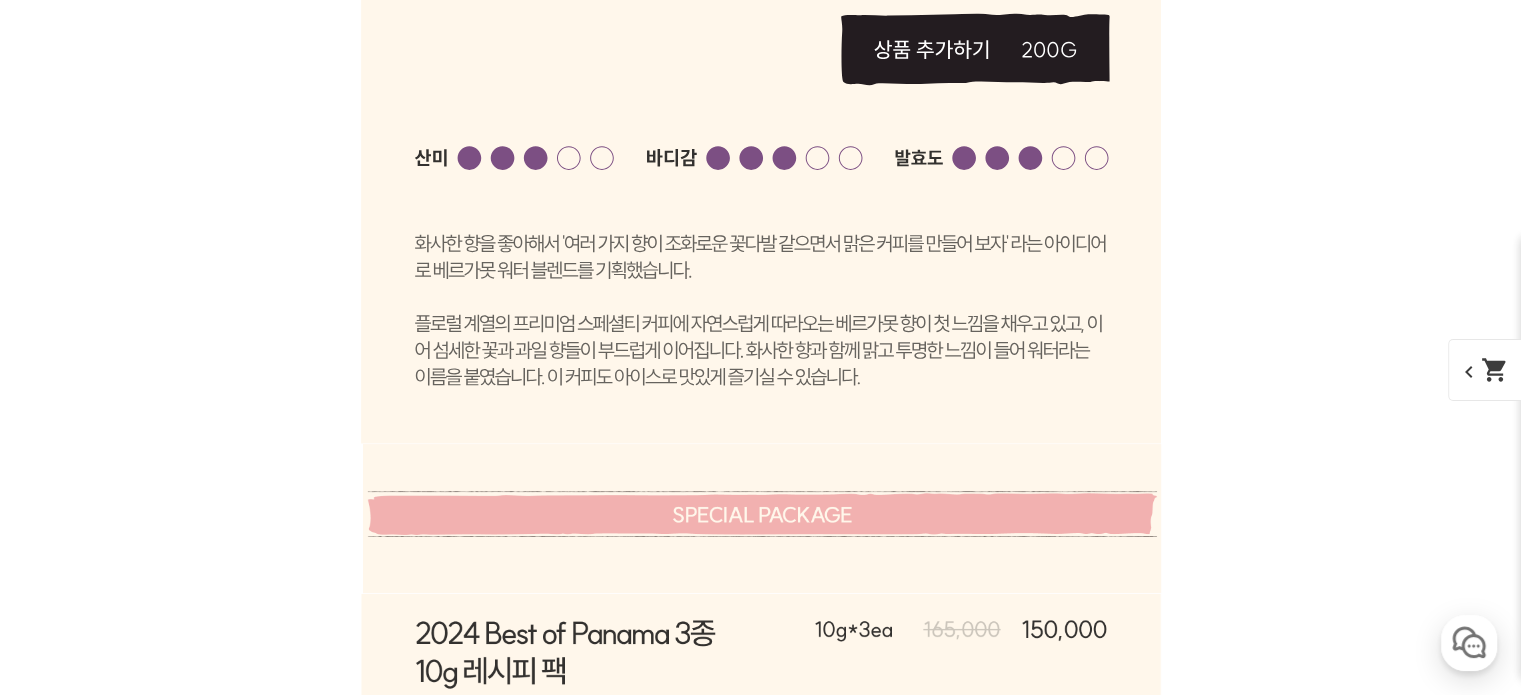 scroll, scrollTop: 8522, scrollLeft: 0, axis: vertical 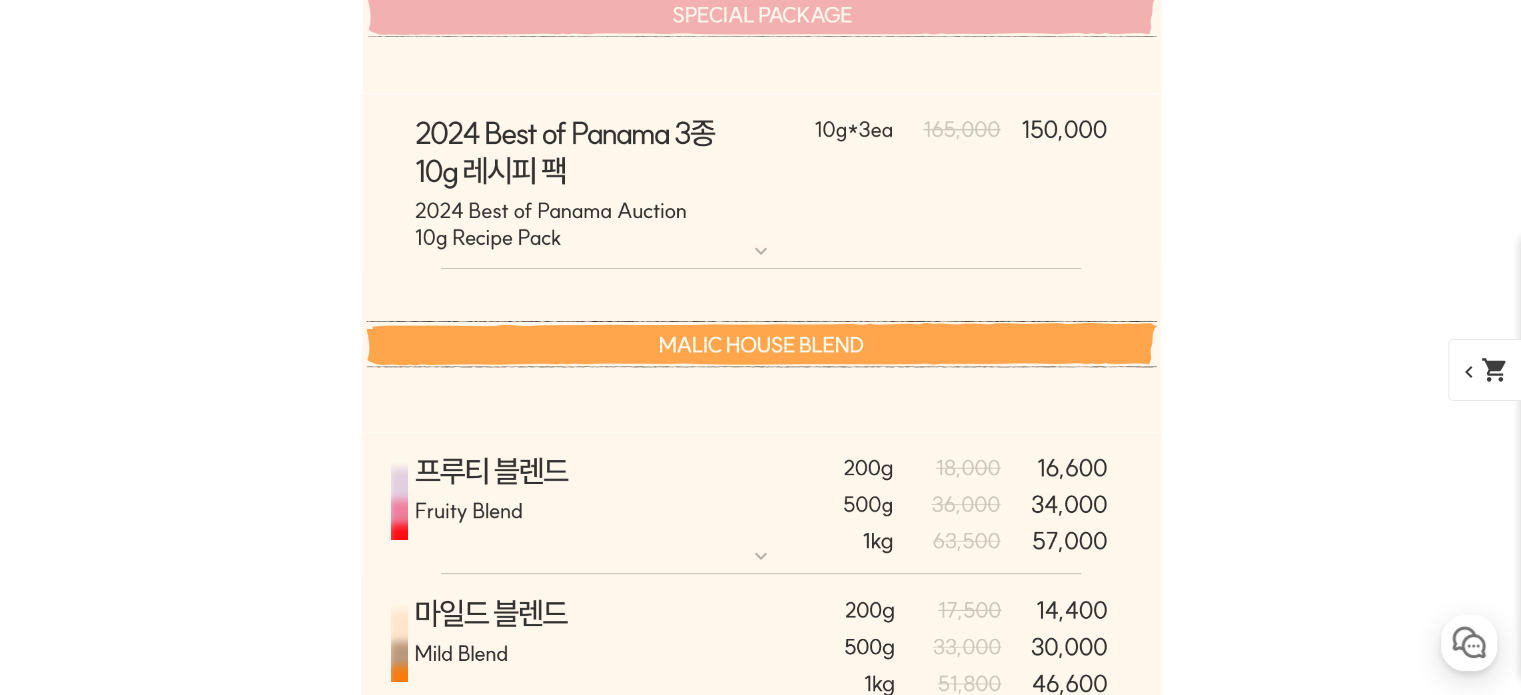 click on "expand_more" at bounding box center (761, 251) 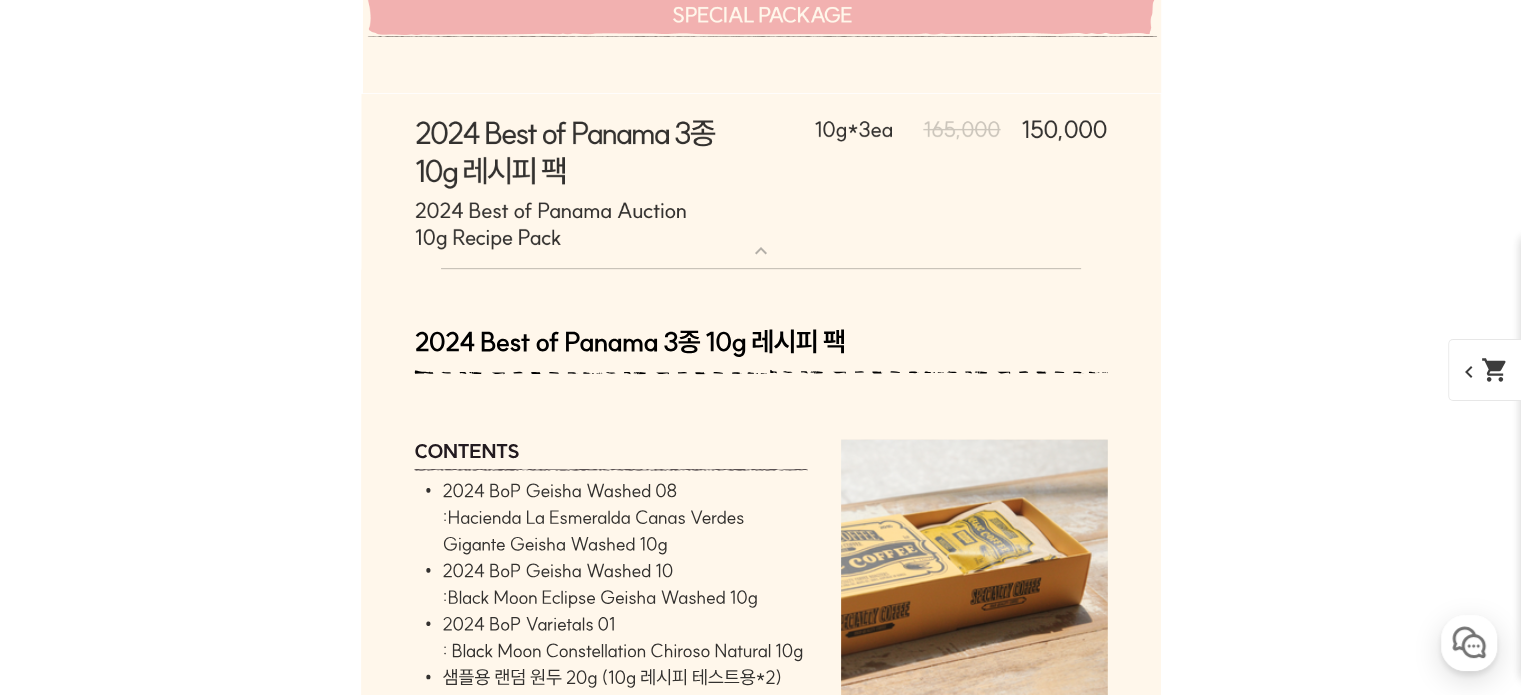 click on "expand_more" at bounding box center (761, 251) 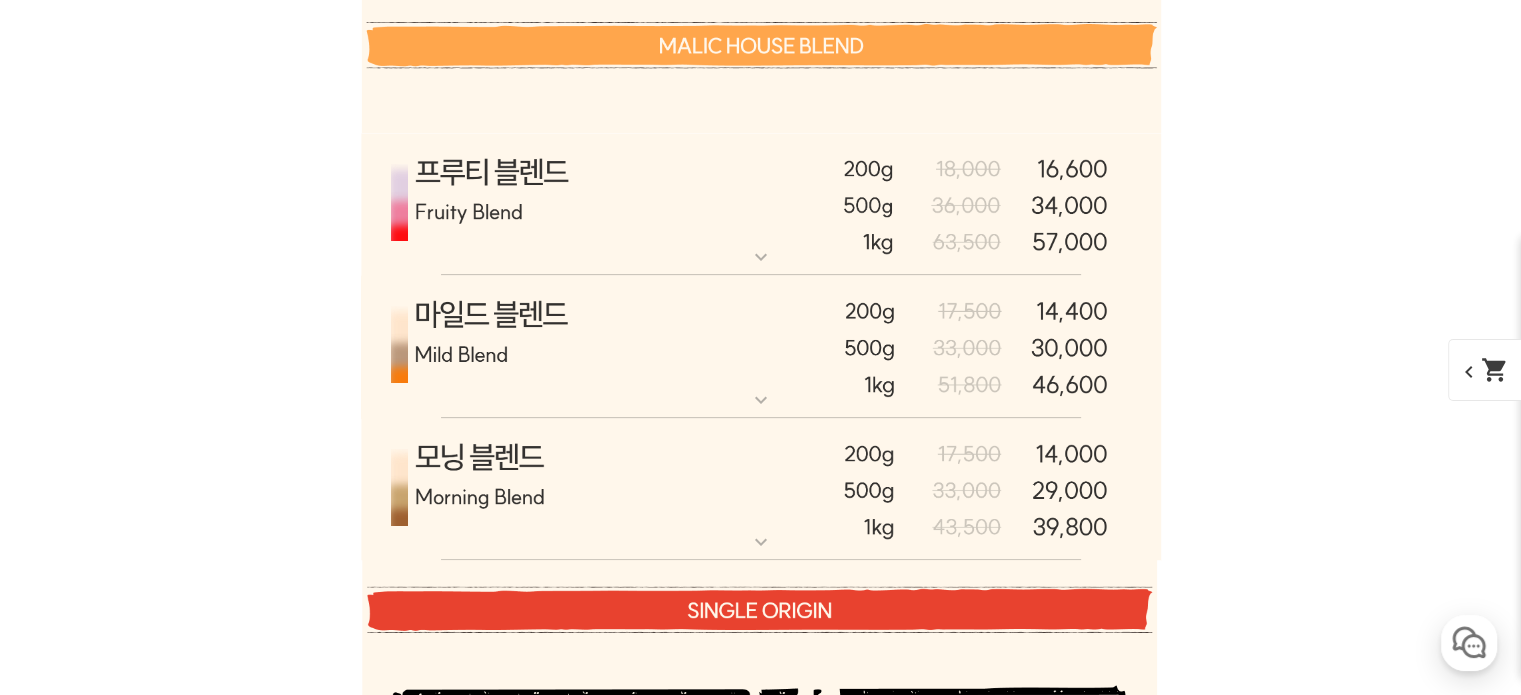 scroll, scrollTop: 8822, scrollLeft: 0, axis: vertical 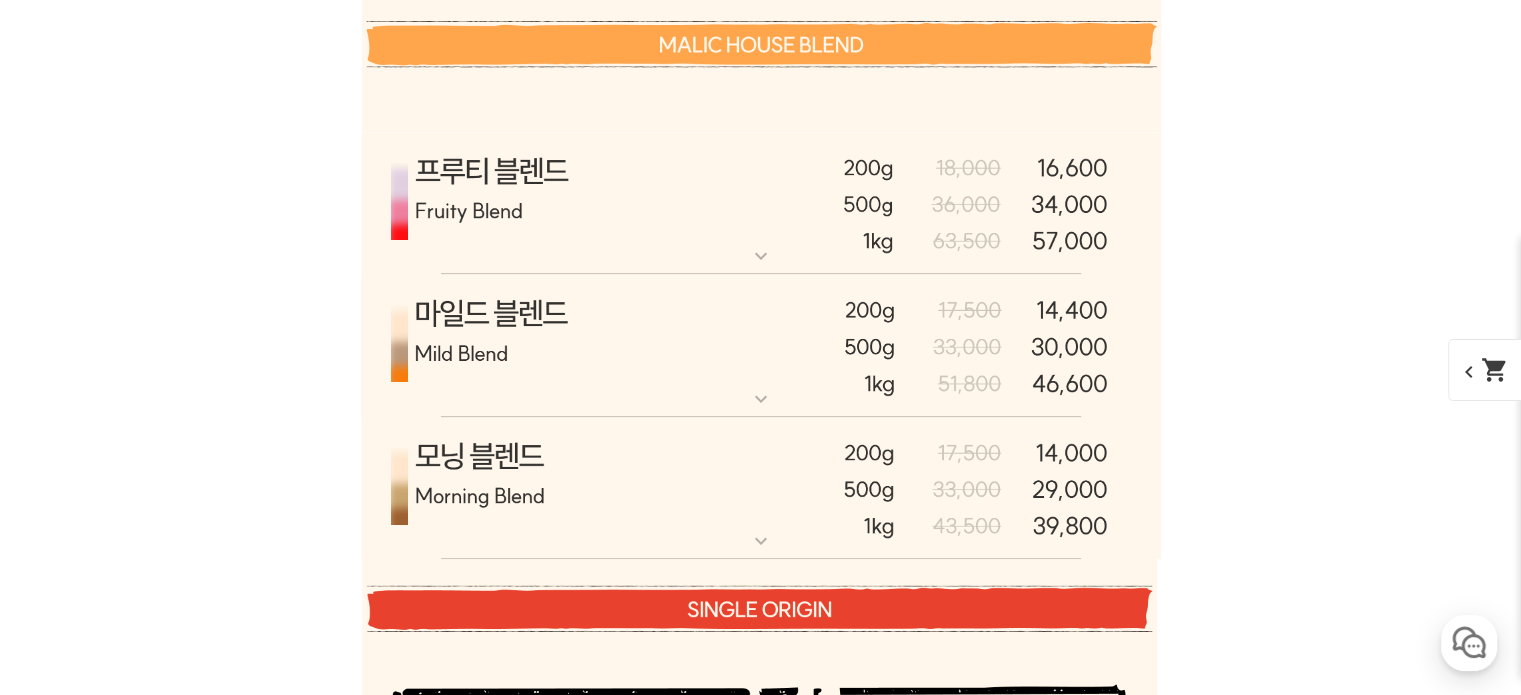 click on "expand_more" at bounding box center (761, 256) 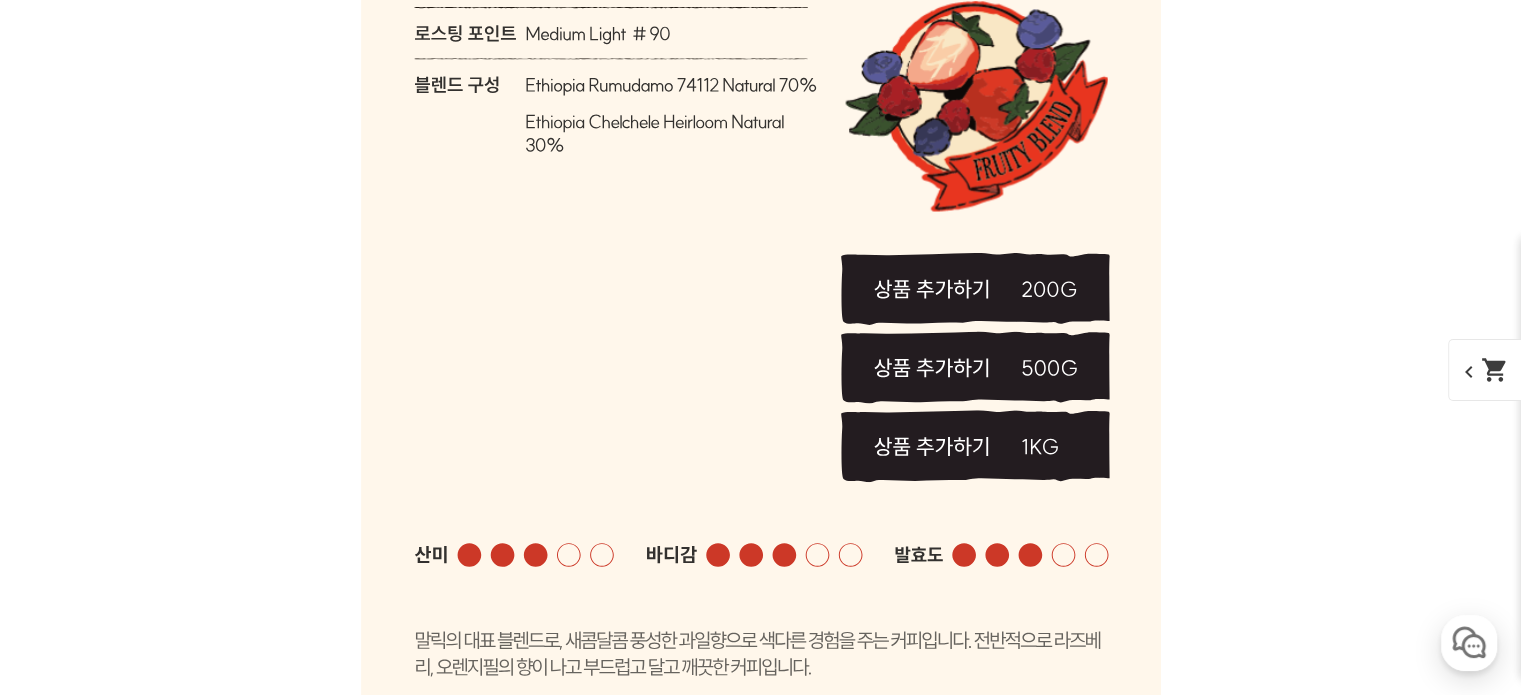 scroll, scrollTop: 9722, scrollLeft: 0, axis: vertical 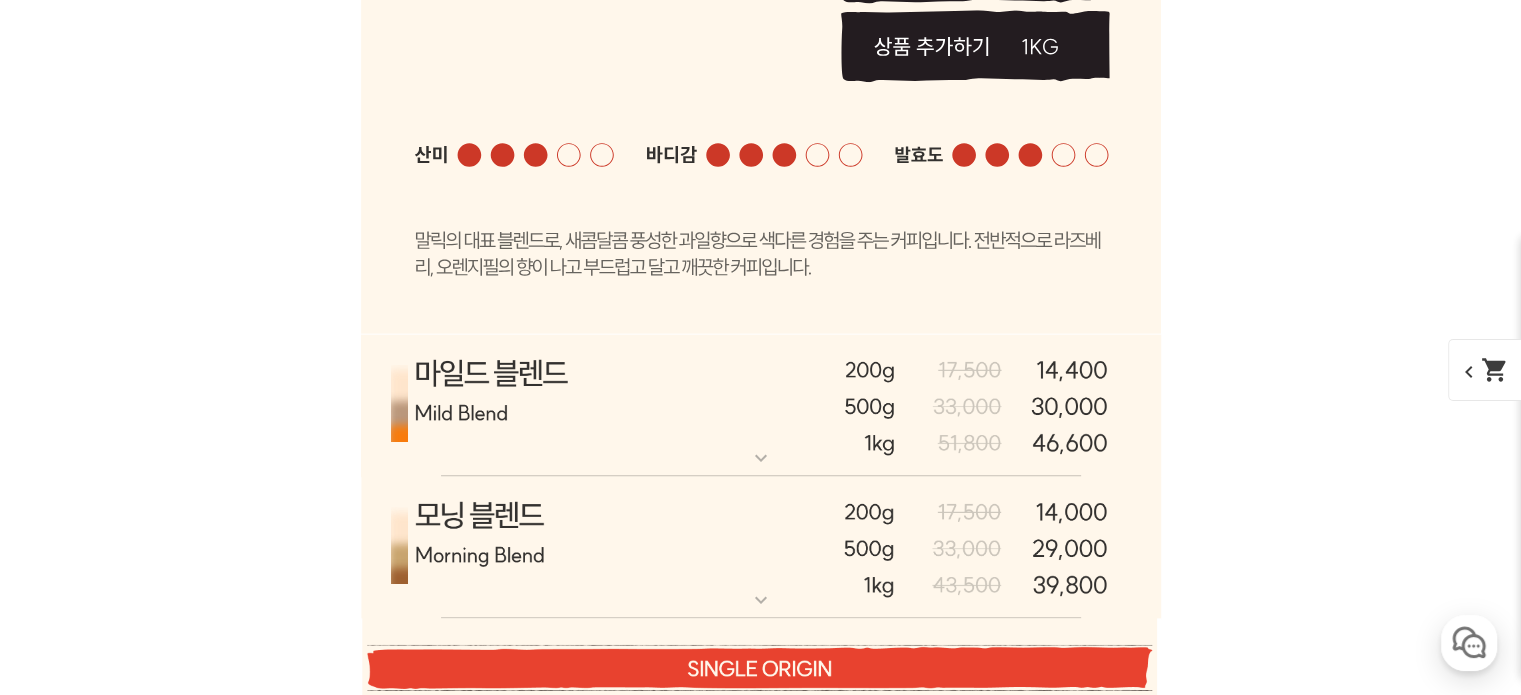 click at bounding box center (761, 405) 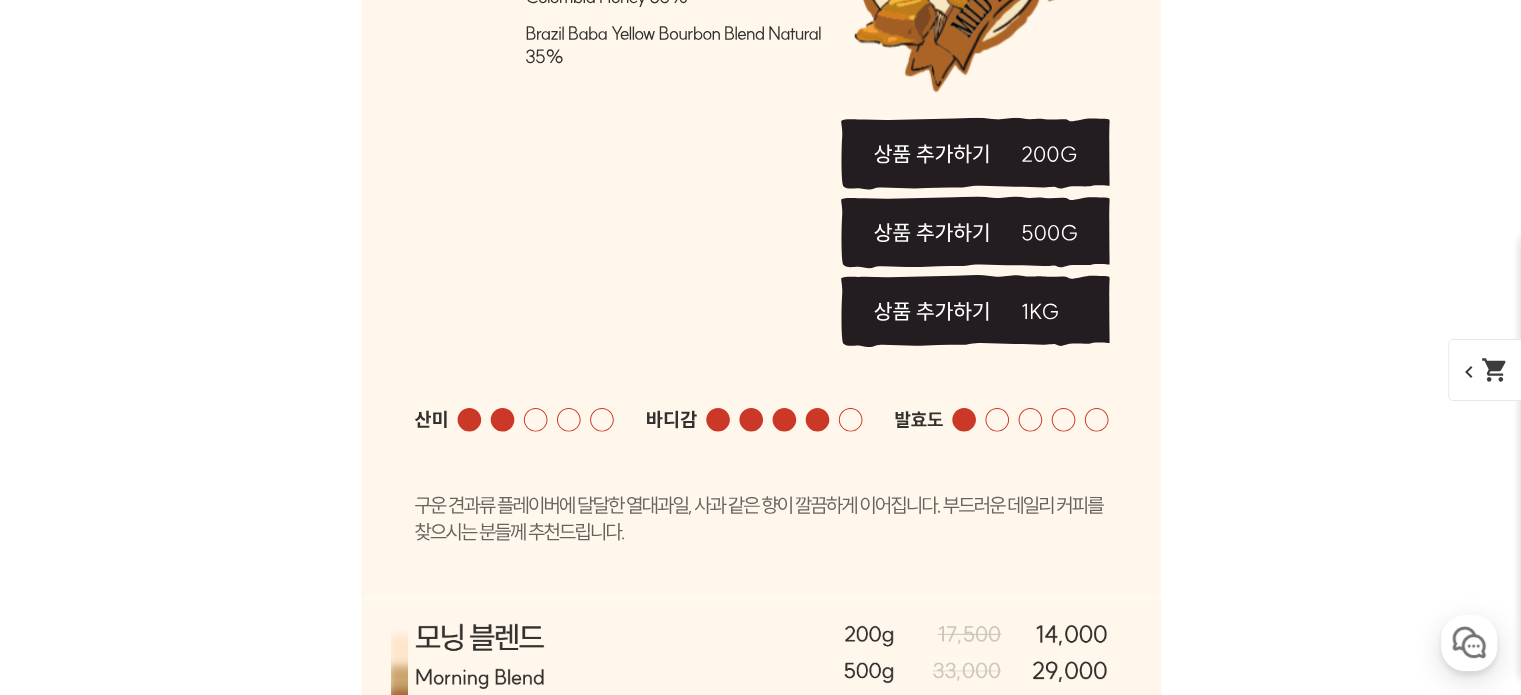 scroll, scrollTop: 11022, scrollLeft: 0, axis: vertical 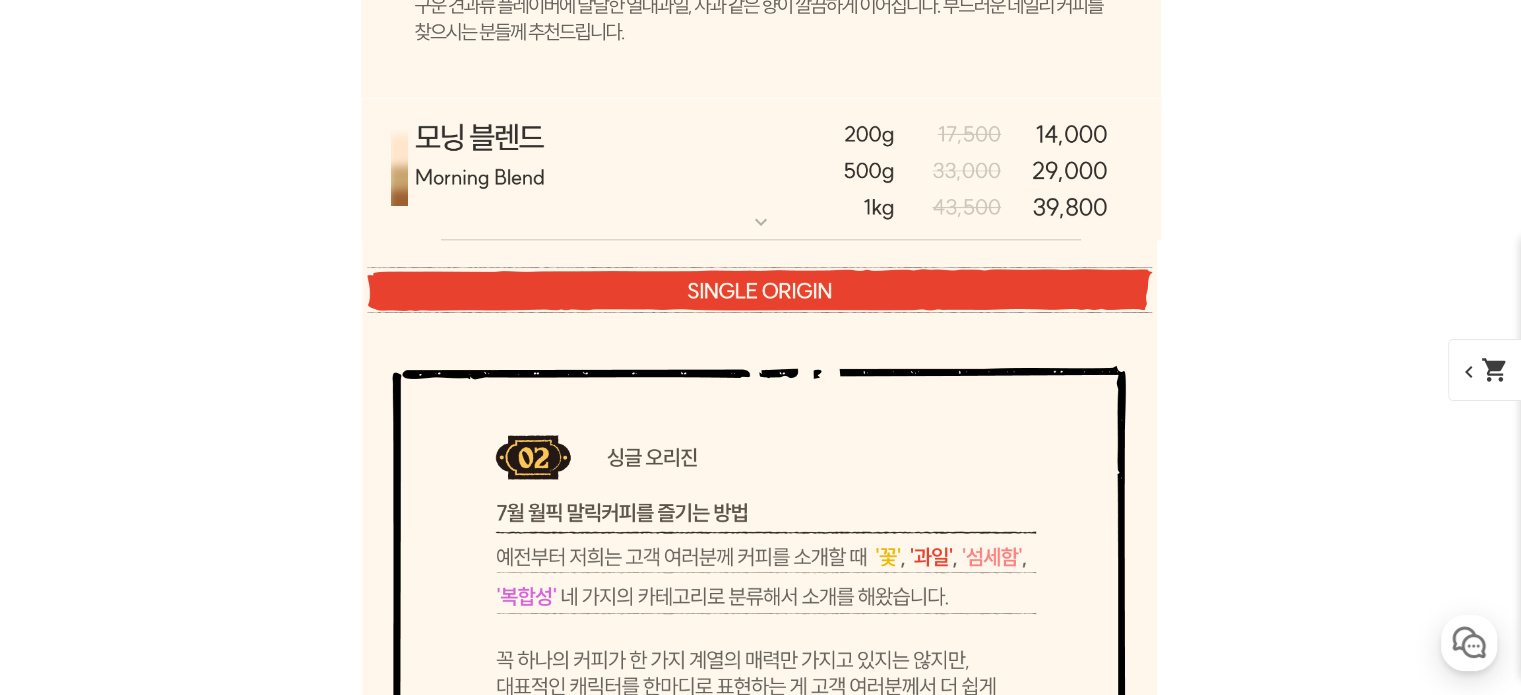 click on "expand_more" at bounding box center (761, 222) 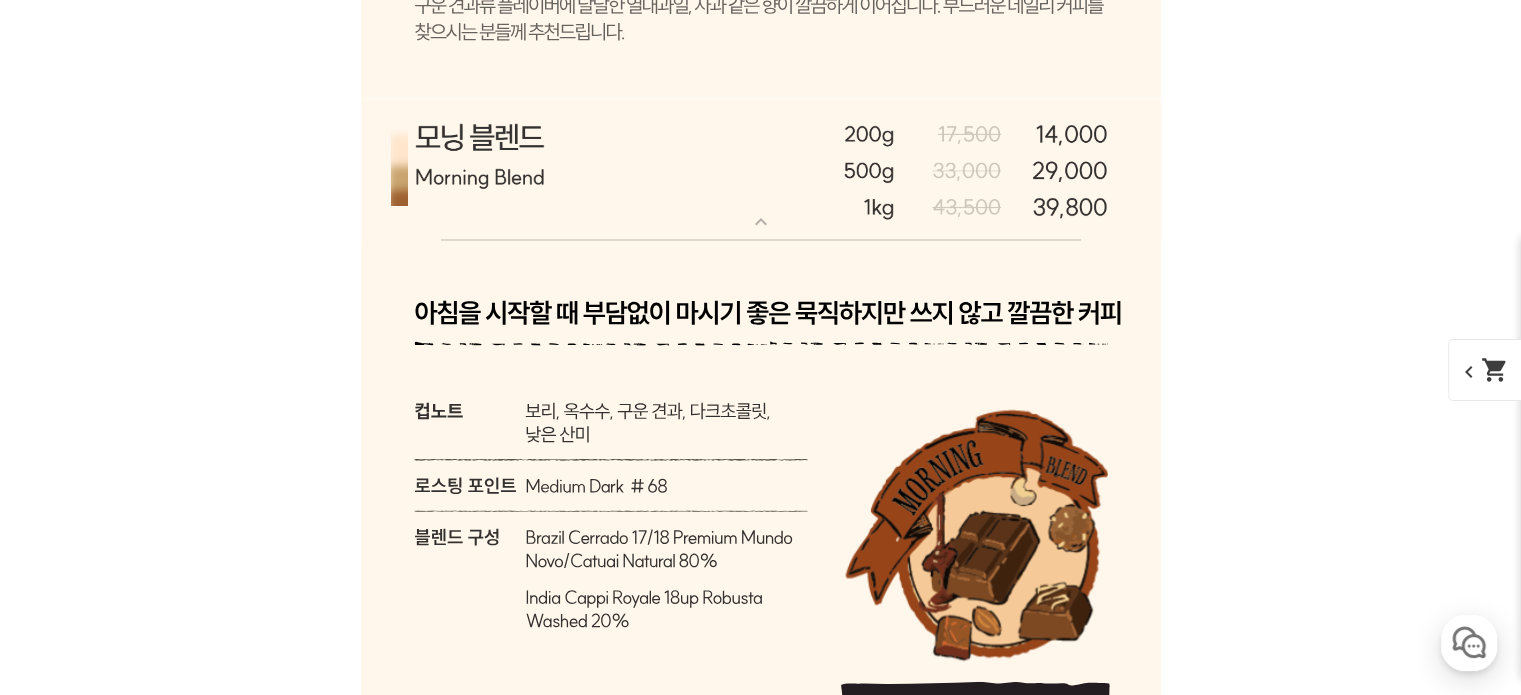 scroll, scrollTop: 11522, scrollLeft: 0, axis: vertical 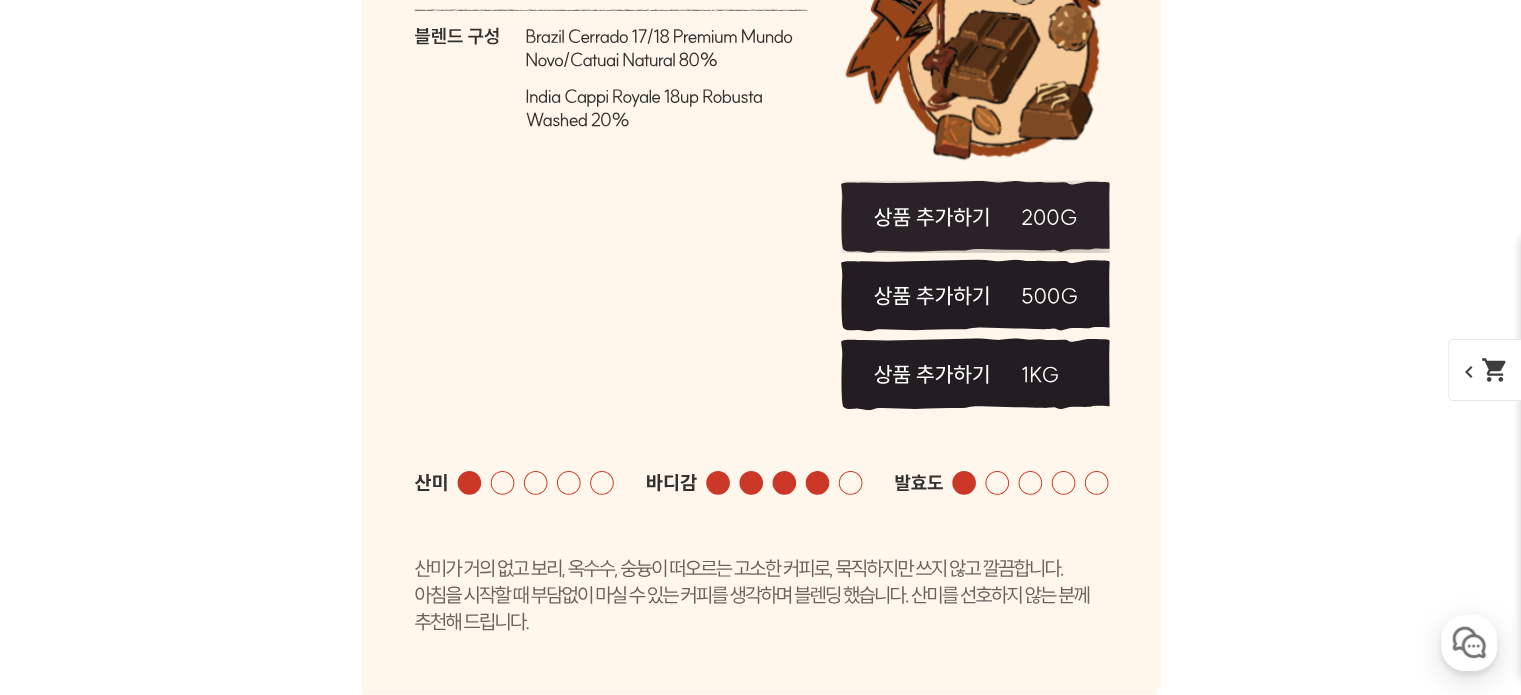click 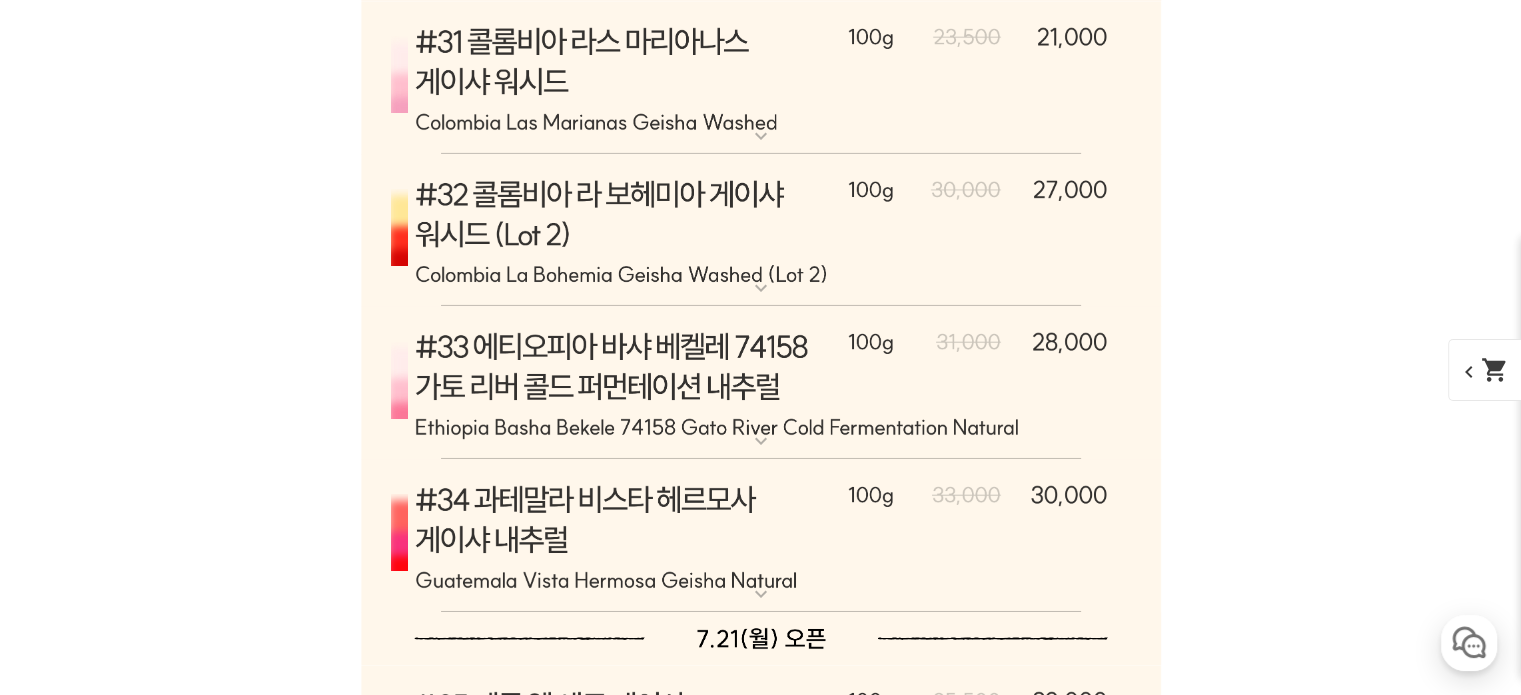scroll, scrollTop: 14722, scrollLeft: 0, axis: vertical 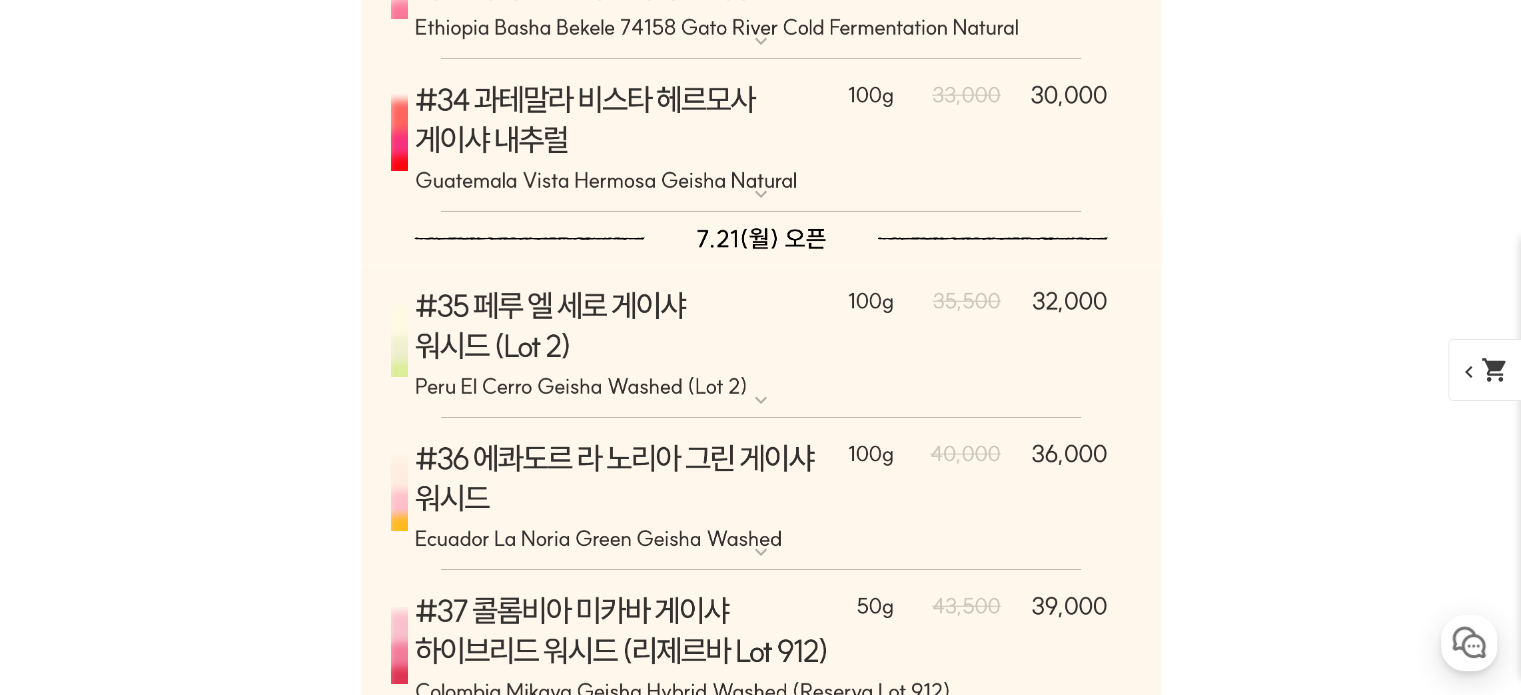 click at bounding box center [761, -1010] 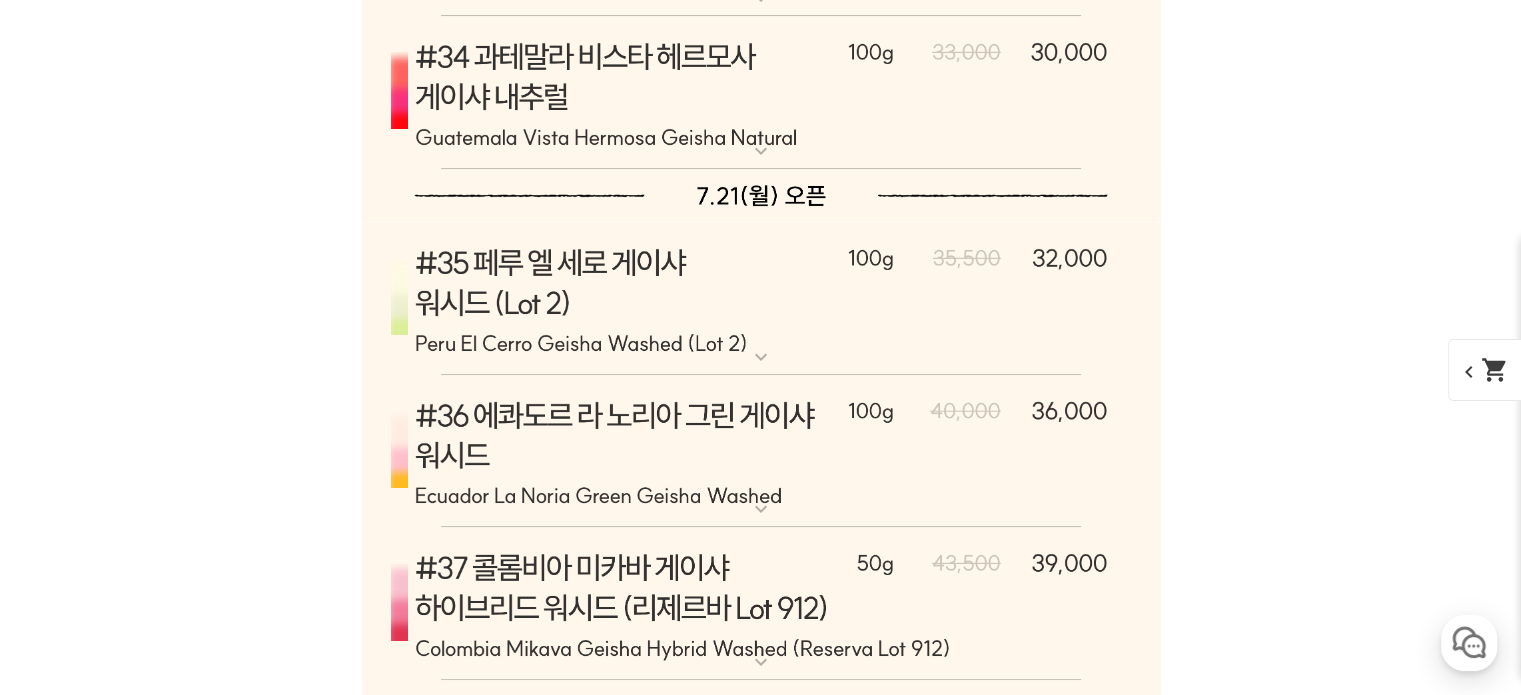 scroll, scrollTop: 15922, scrollLeft: 0, axis: vertical 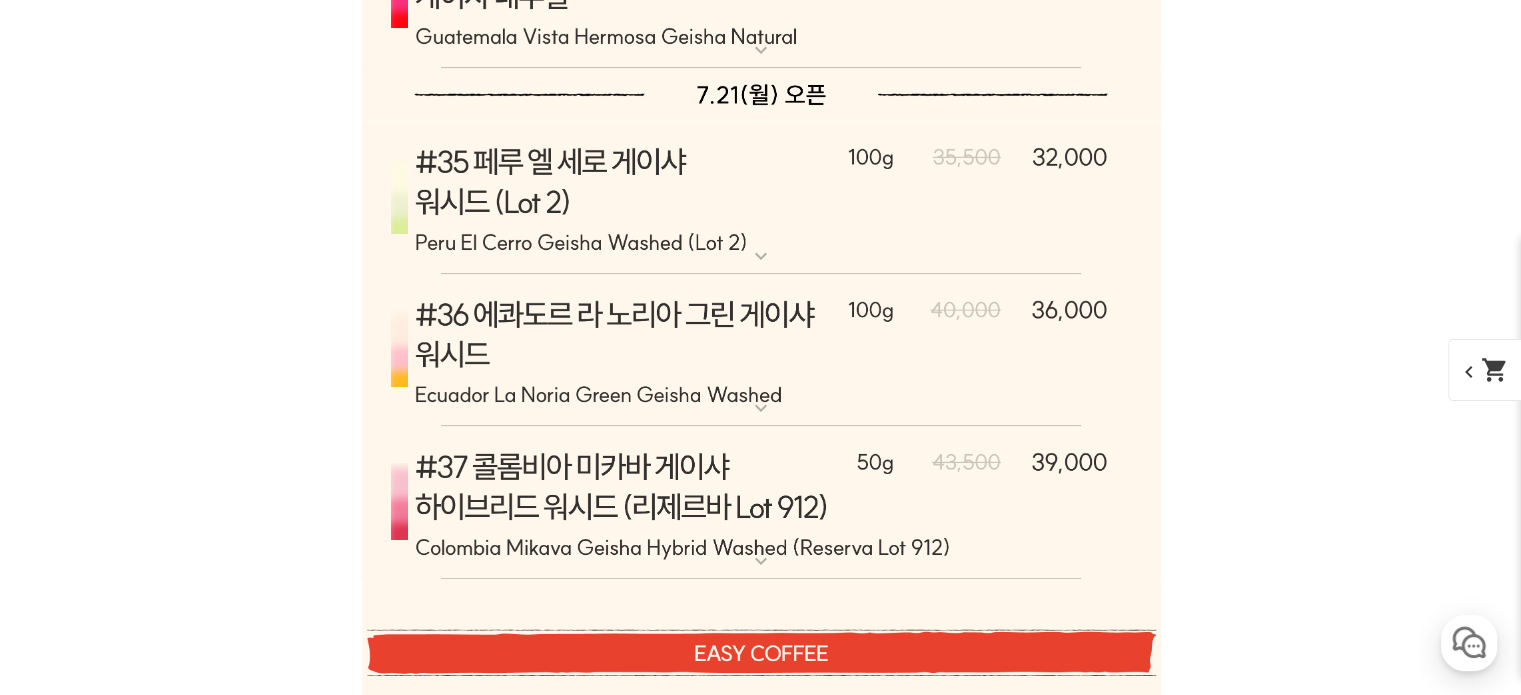 click on "expand_more" at bounding box center [761, -1097] 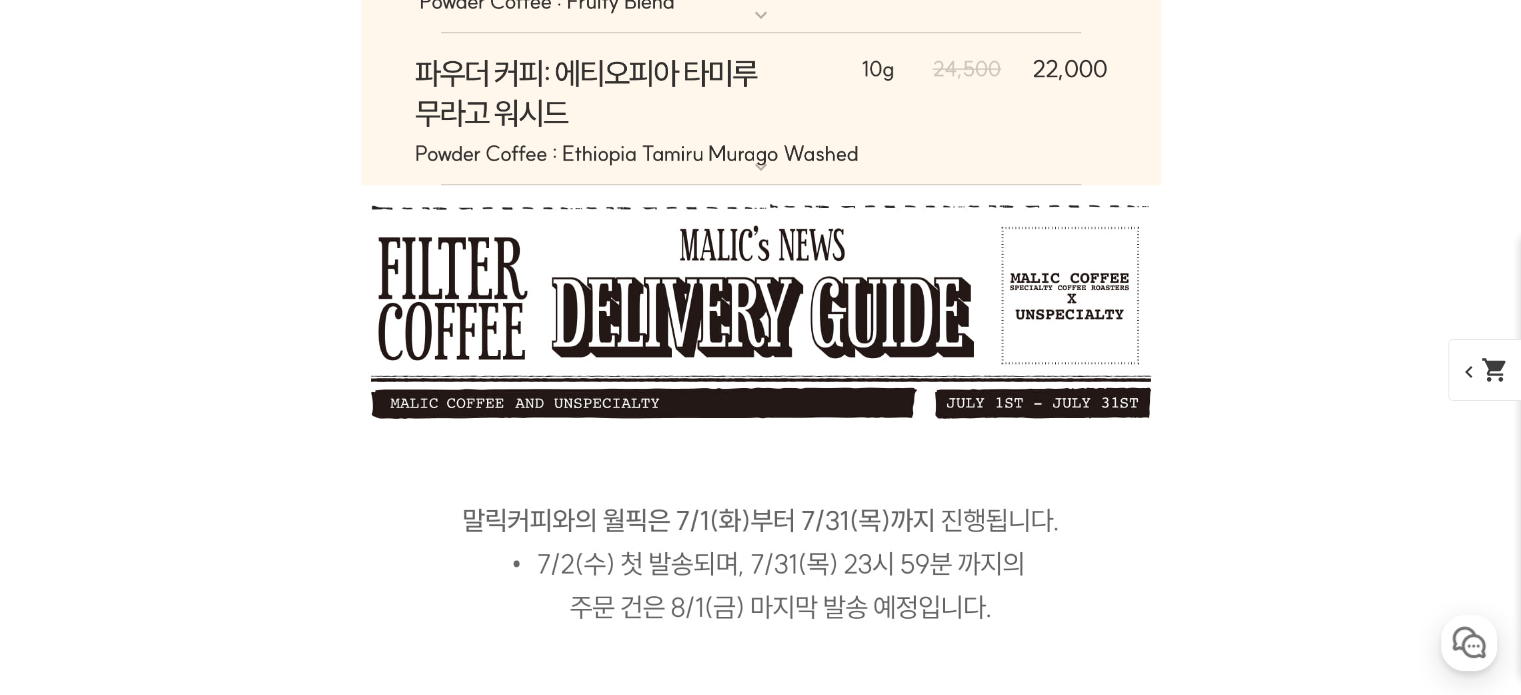 scroll, scrollTop: 18422, scrollLeft: 0, axis: vertical 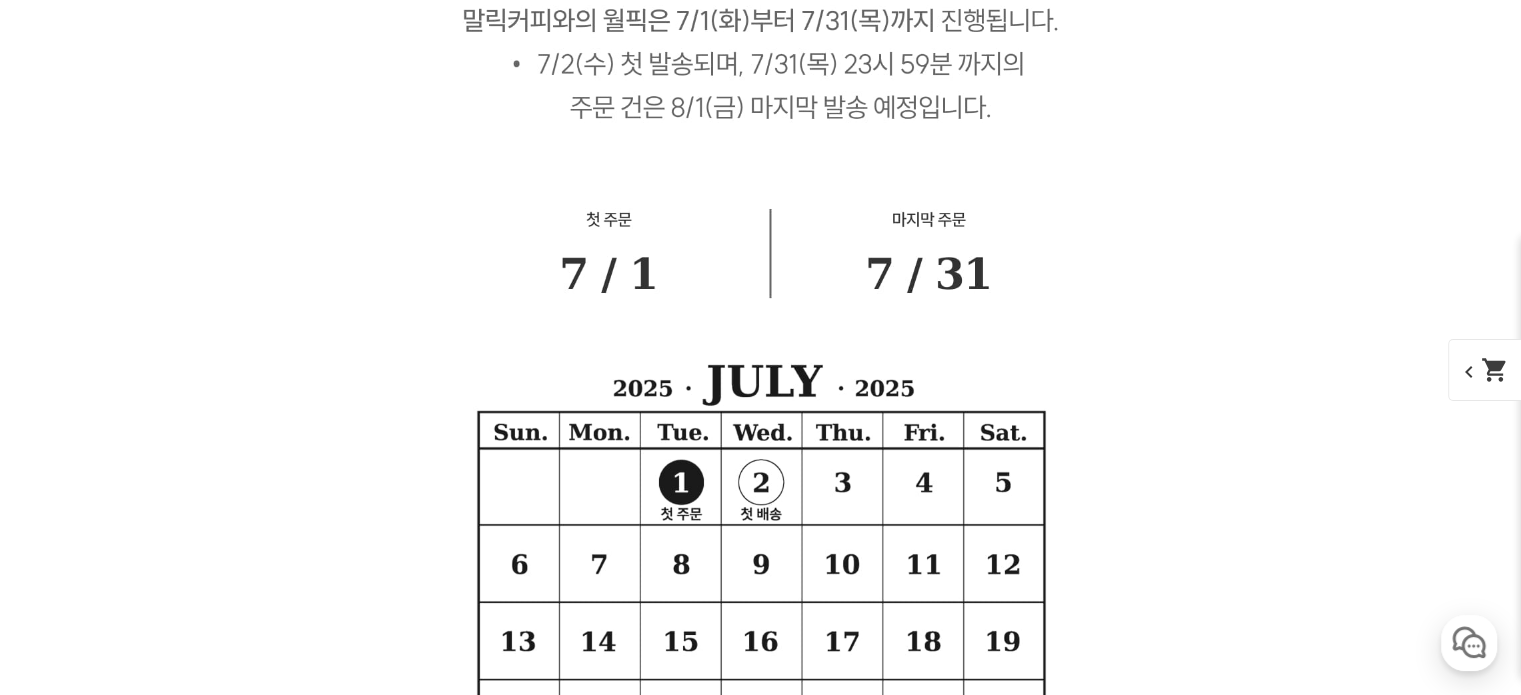 click at bounding box center [761, -2328] 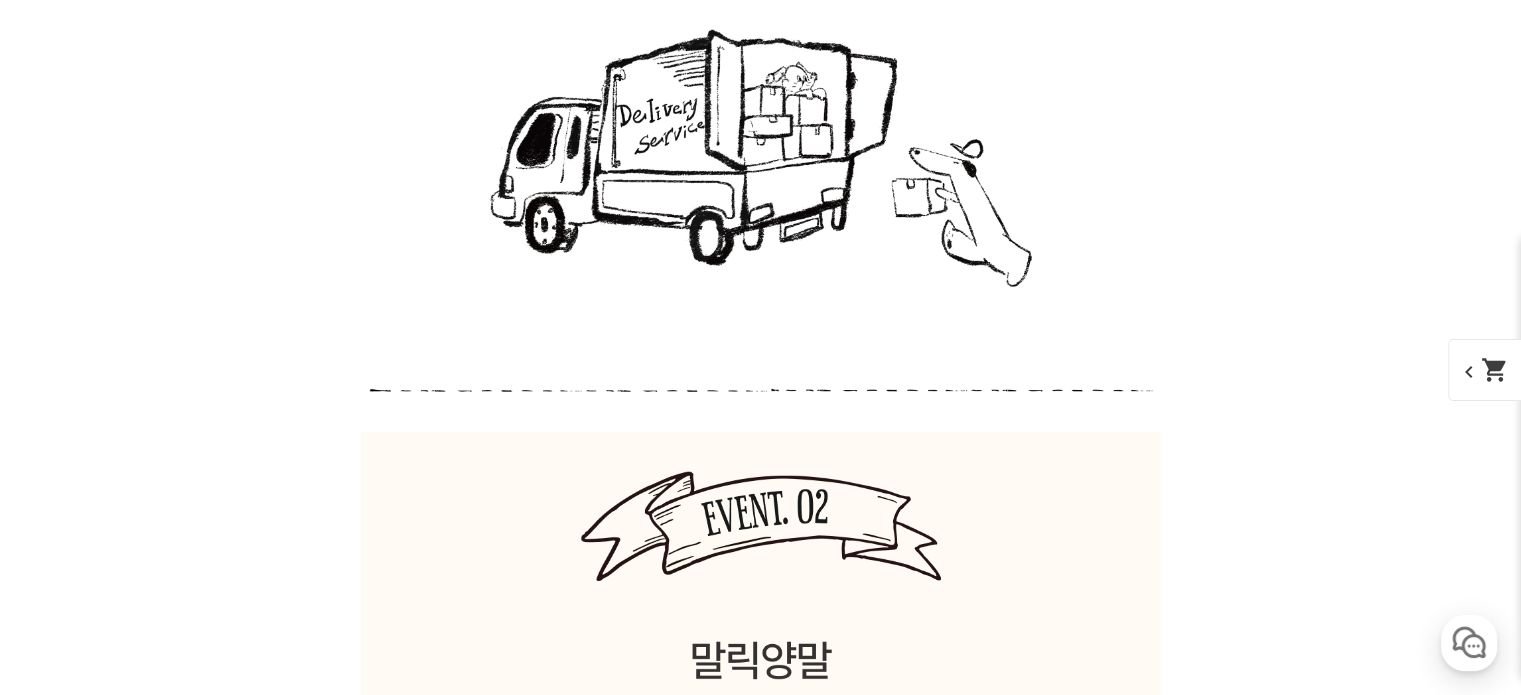 scroll, scrollTop: 24222, scrollLeft: 0, axis: vertical 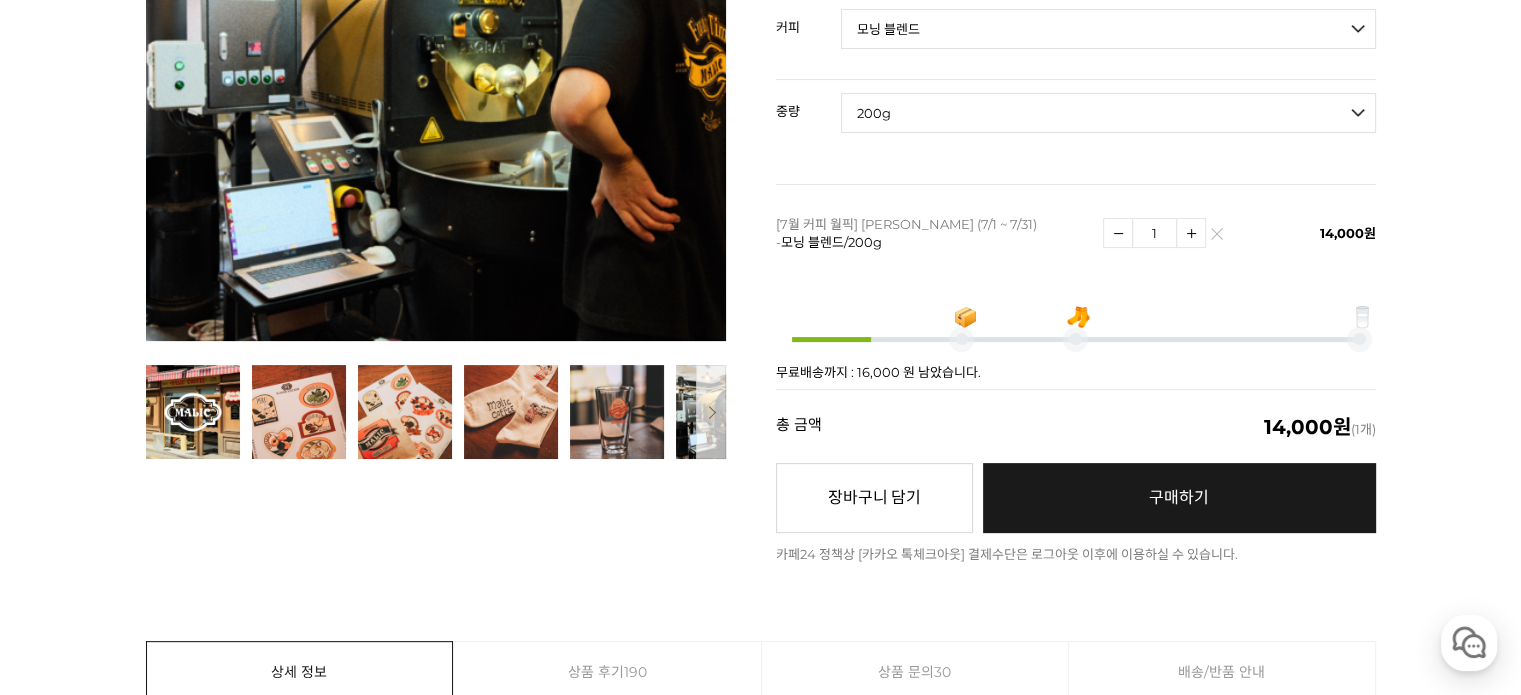click on "다음" at bounding box center (711, 412) 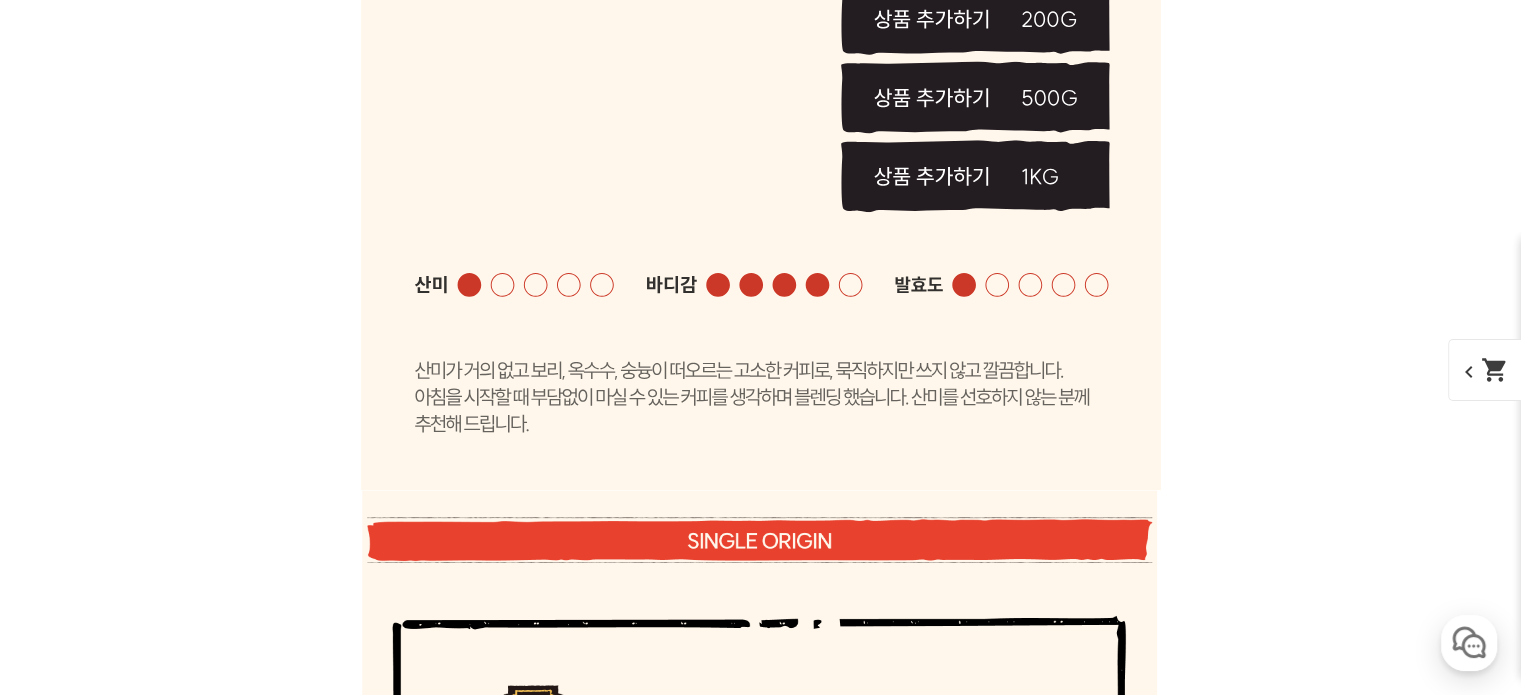 scroll, scrollTop: 12320, scrollLeft: 0, axis: vertical 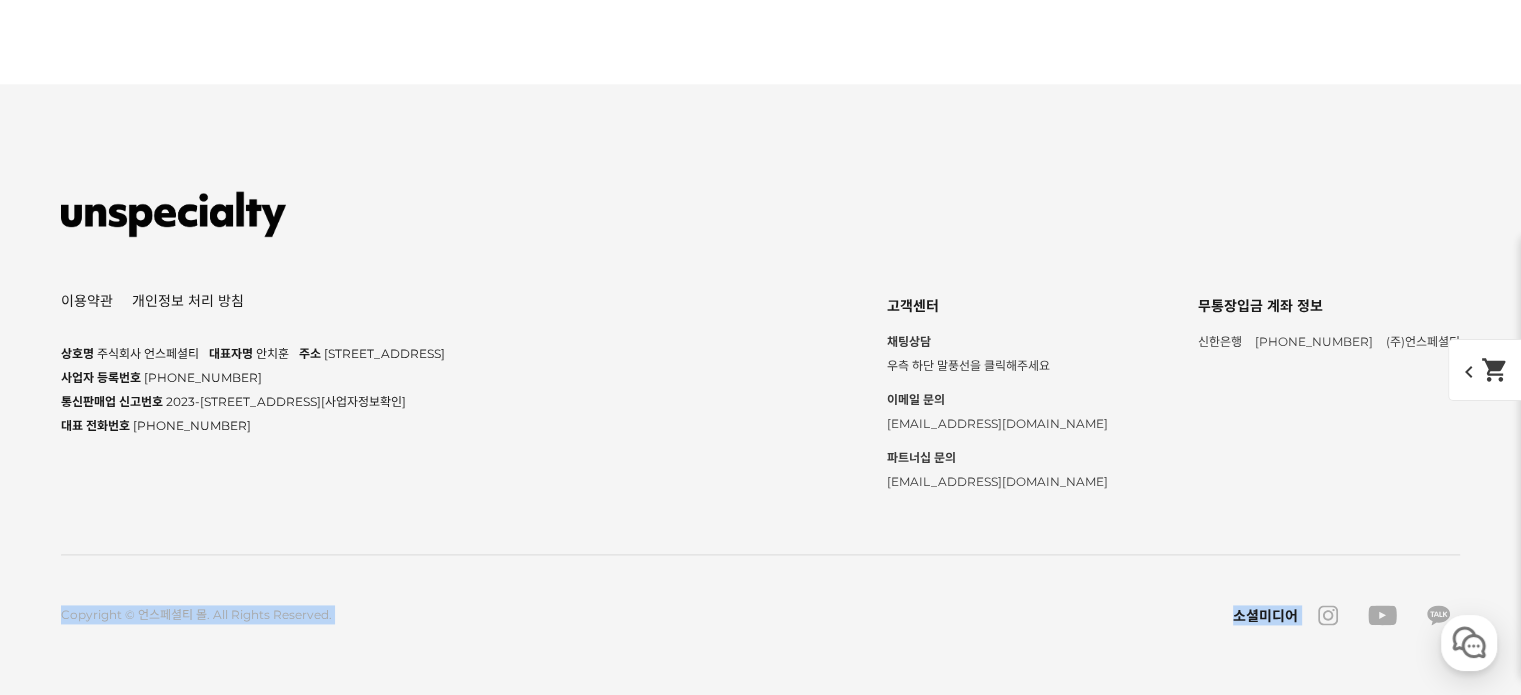 drag, startPoint x: 1500, startPoint y: 659, endPoint x: 1533, endPoint y: 457, distance: 204.6778 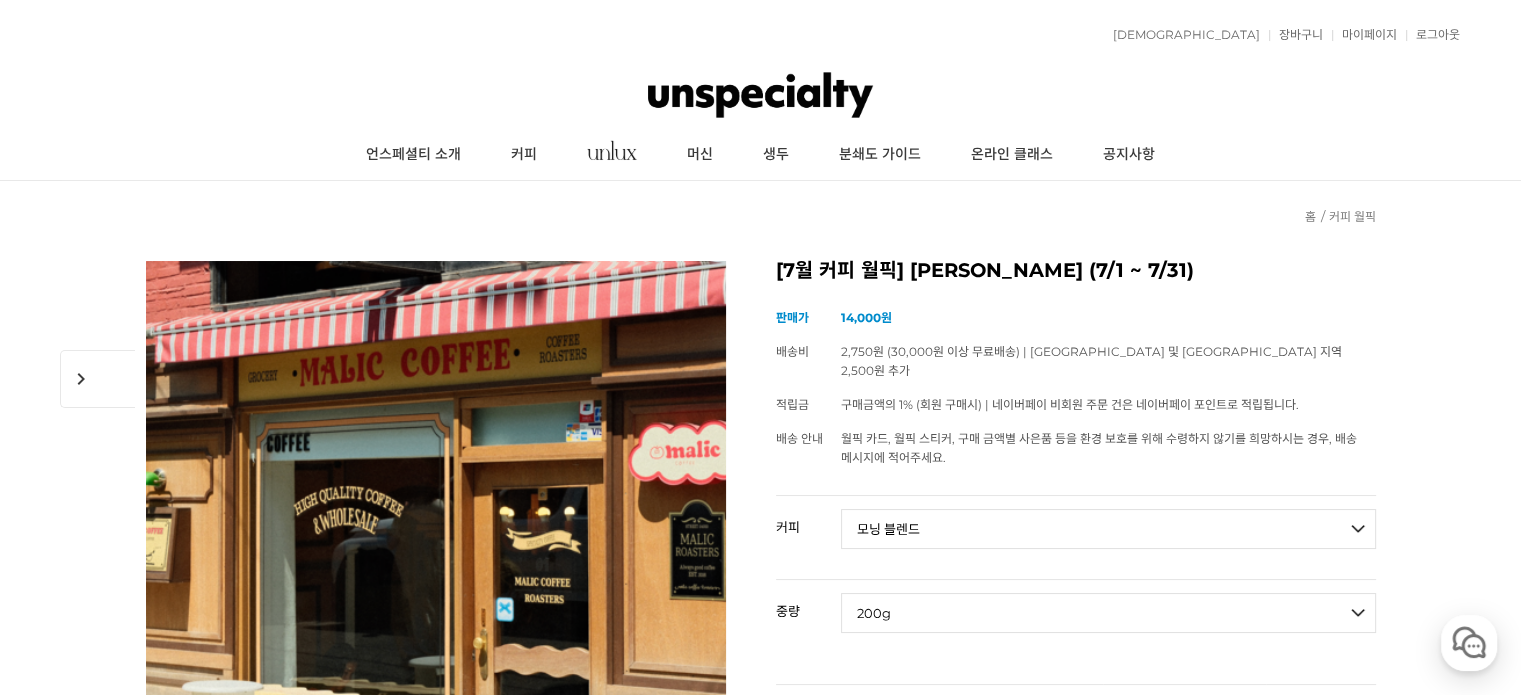scroll, scrollTop: 0, scrollLeft: 0, axis: both 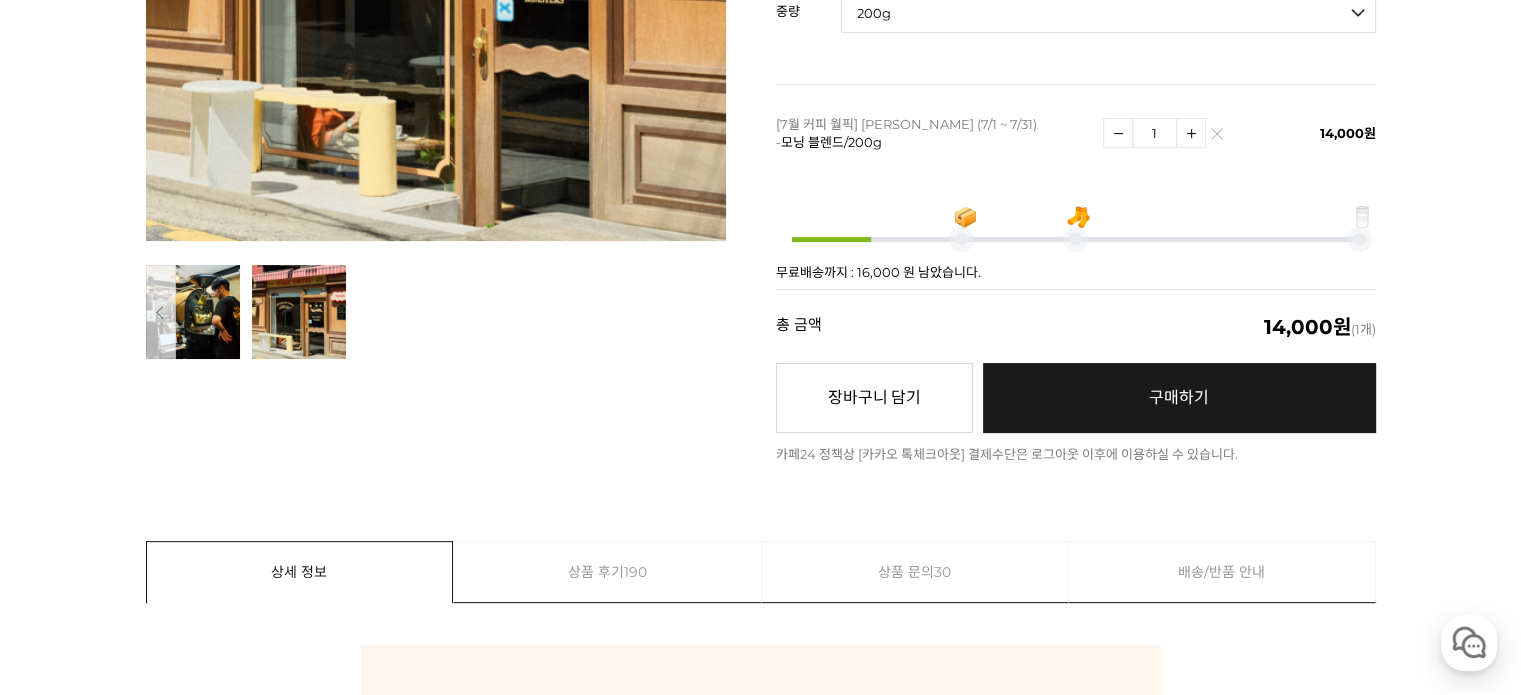 click on "상품 후기  190" at bounding box center [607, 572] 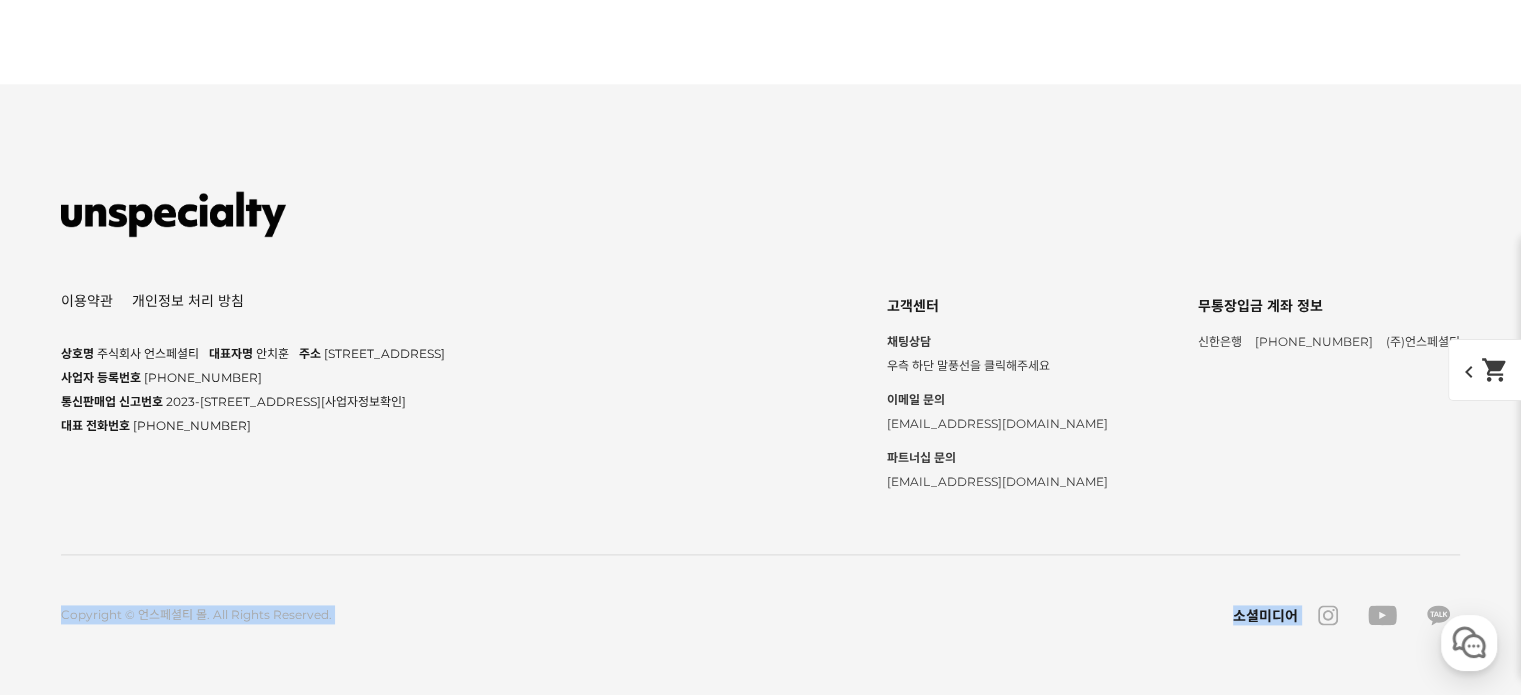 scroll, scrollTop: 49765, scrollLeft: 0, axis: vertical 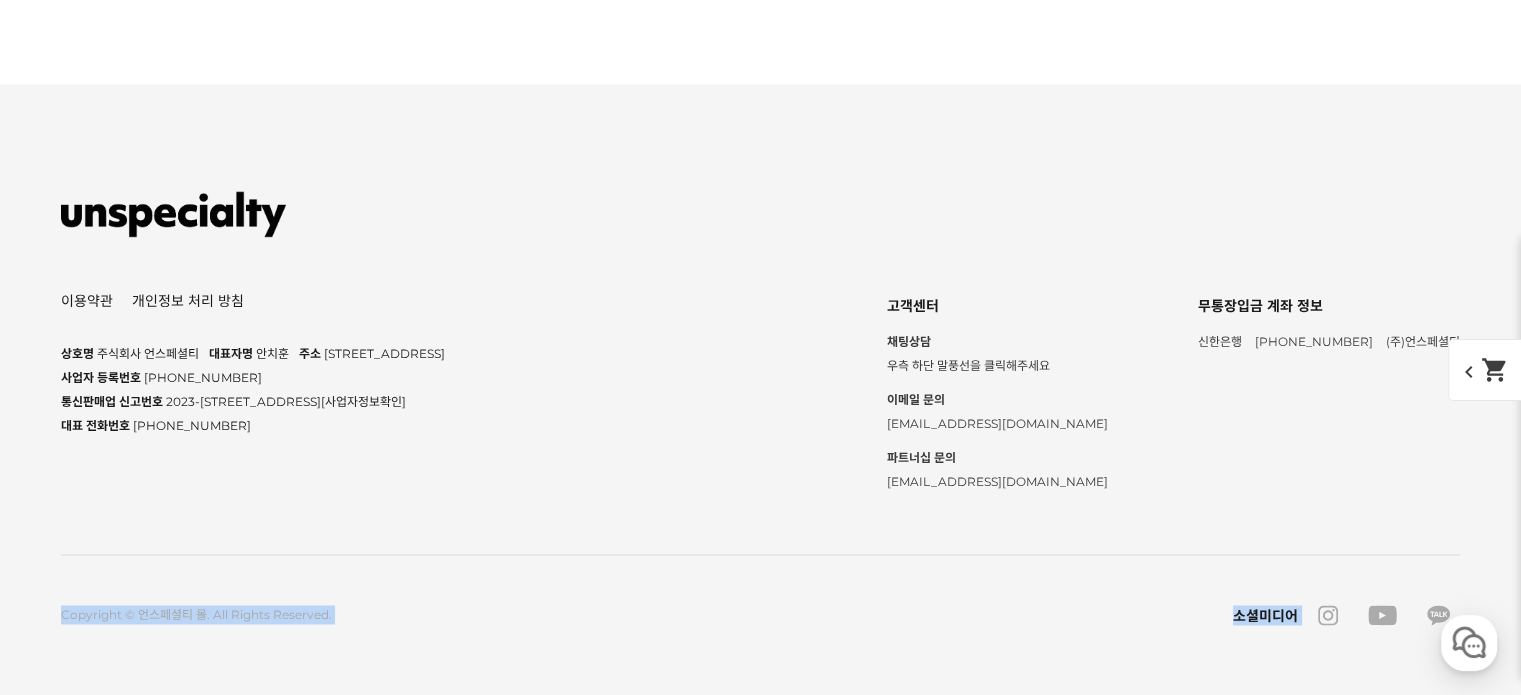 click on "[PERSON_NAME]는 이번이 두번째 월픽인데 스페셜커피를
되게 좋아하고 즐기지만 가끔은 이렇게 블렌드 커피도
데..." at bounding box center (555, -2531) 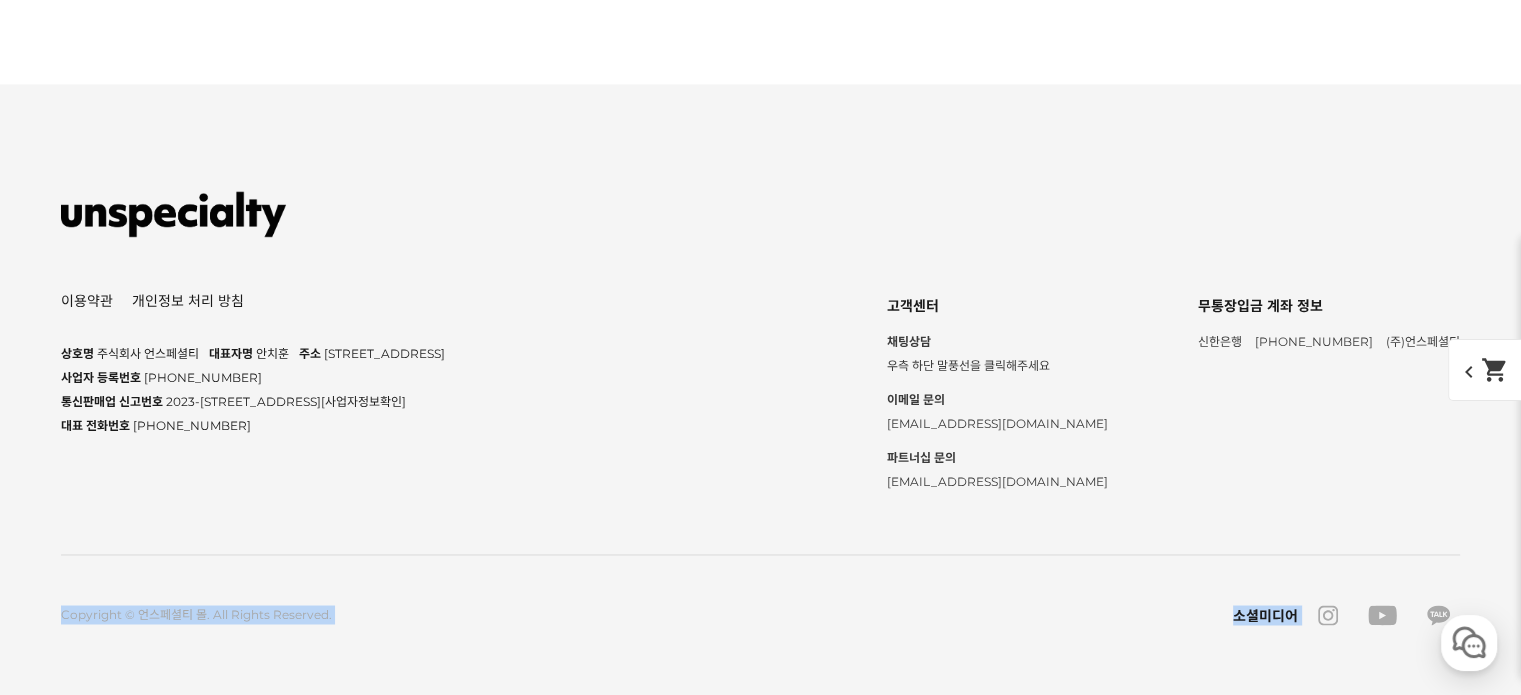 scroll, scrollTop: 50265, scrollLeft: 0, axis: vertical 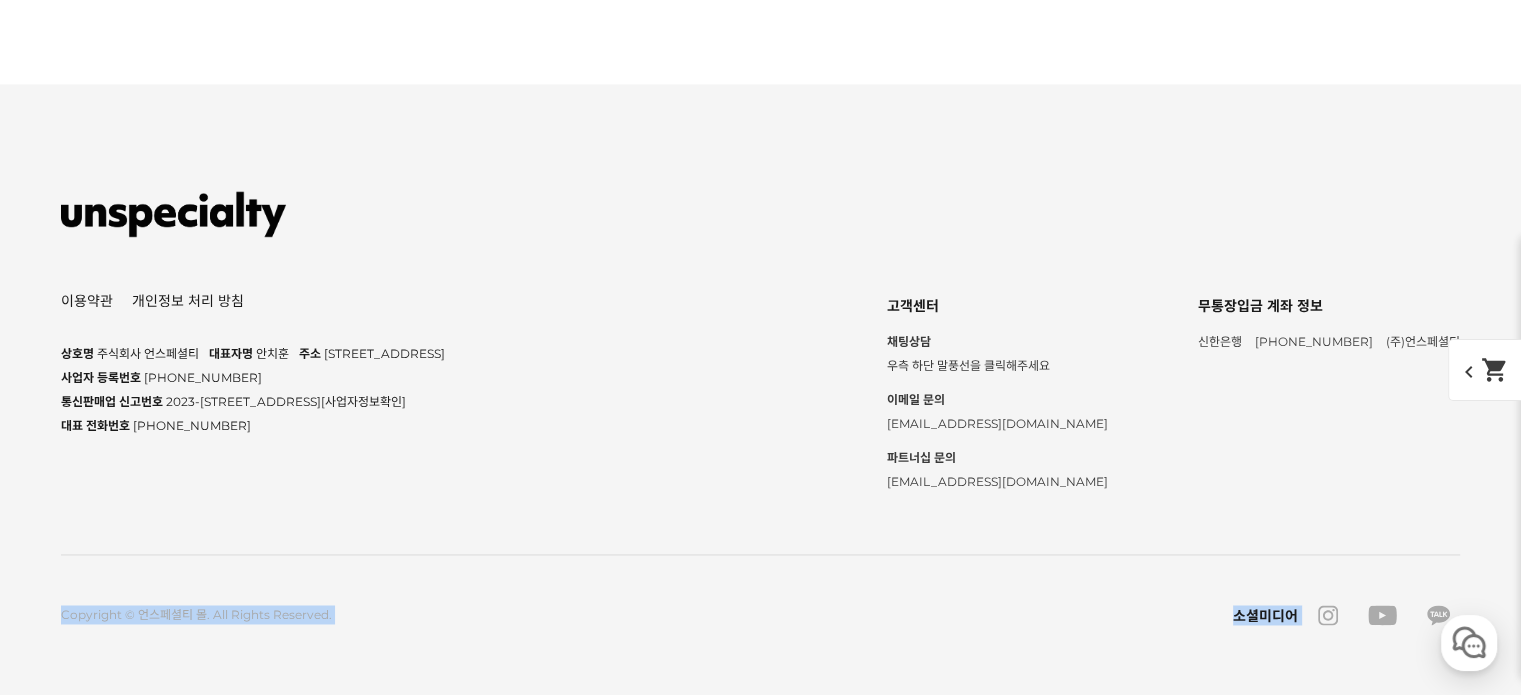 click at bounding box center (227, -2241) 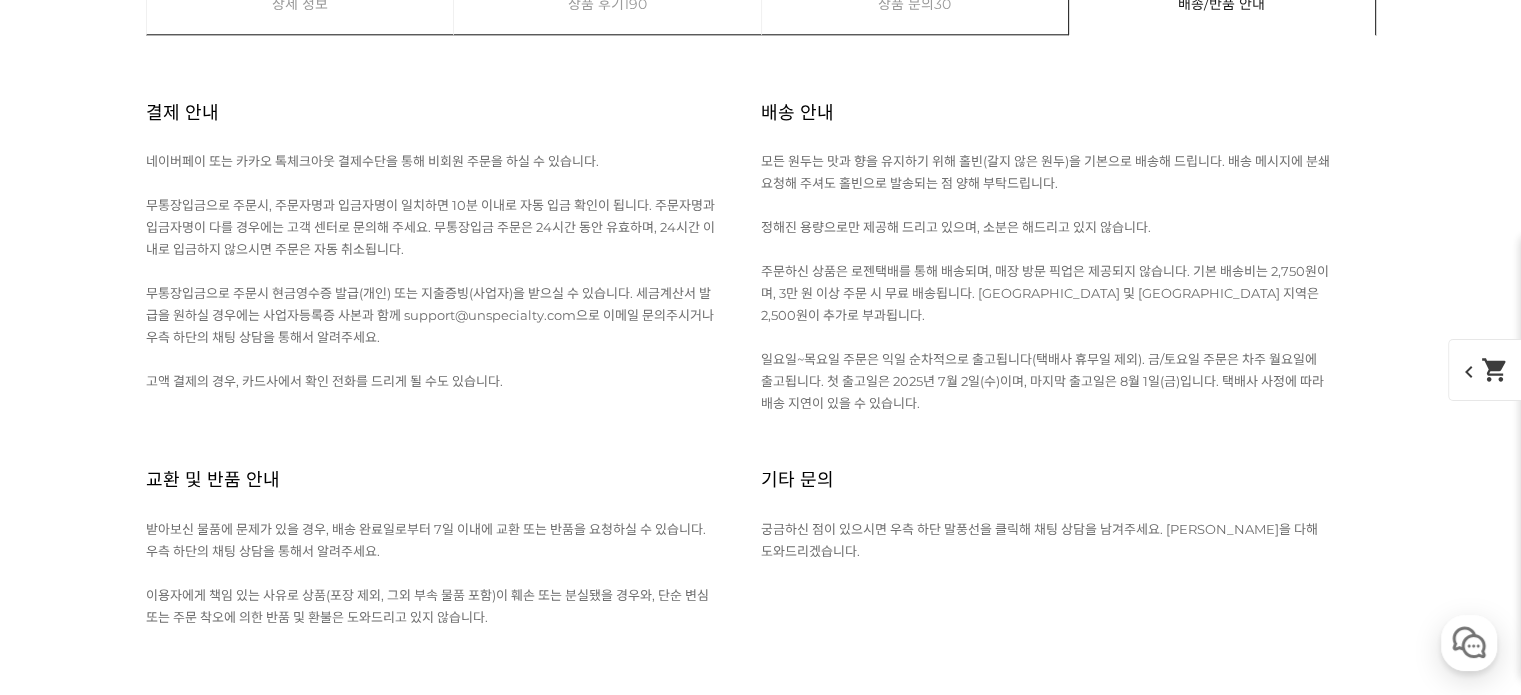 scroll, scrollTop: 47765, scrollLeft: 0, axis: vertical 